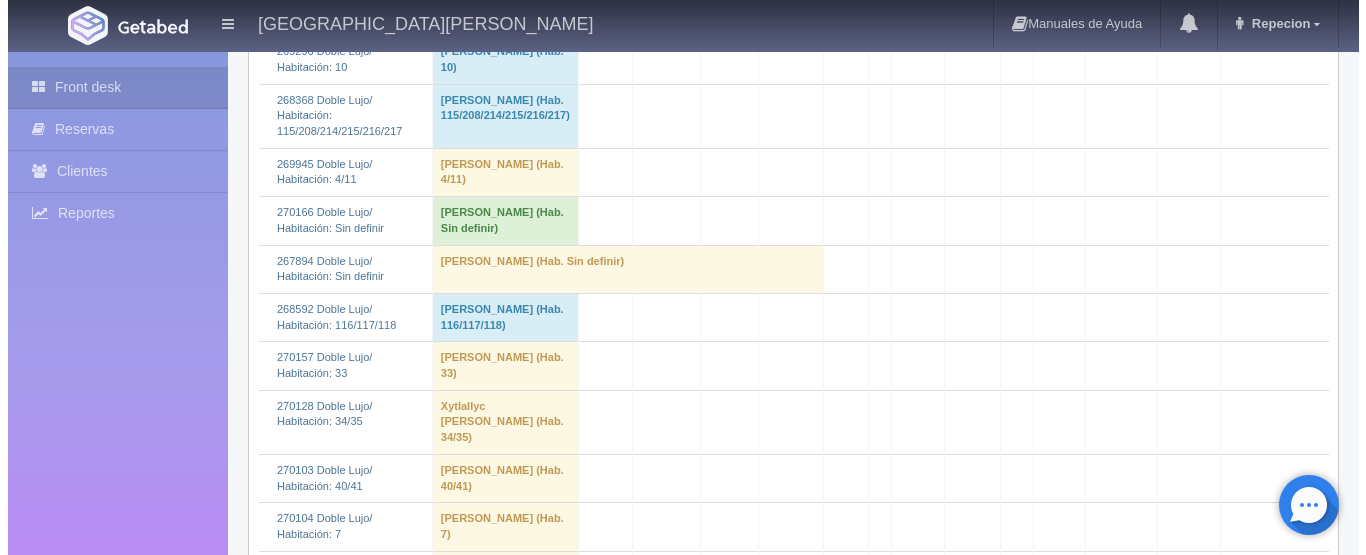 scroll, scrollTop: 0, scrollLeft: 0, axis: both 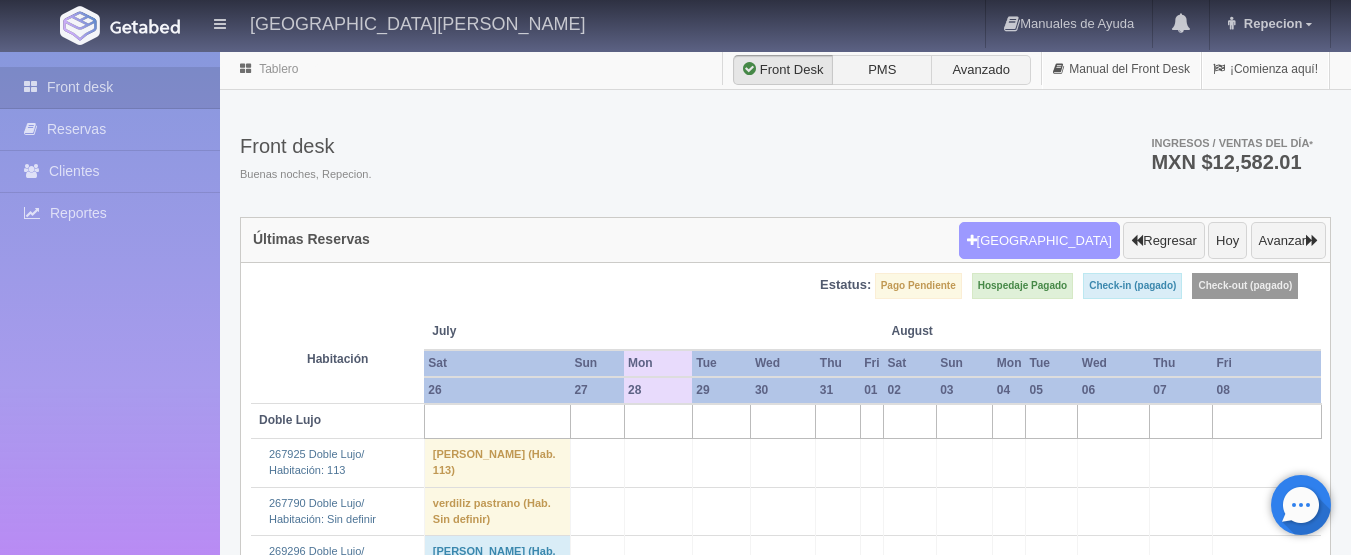 click on "[GEOGRAPHIC_DATA]" at bounding box center [1039, 241] 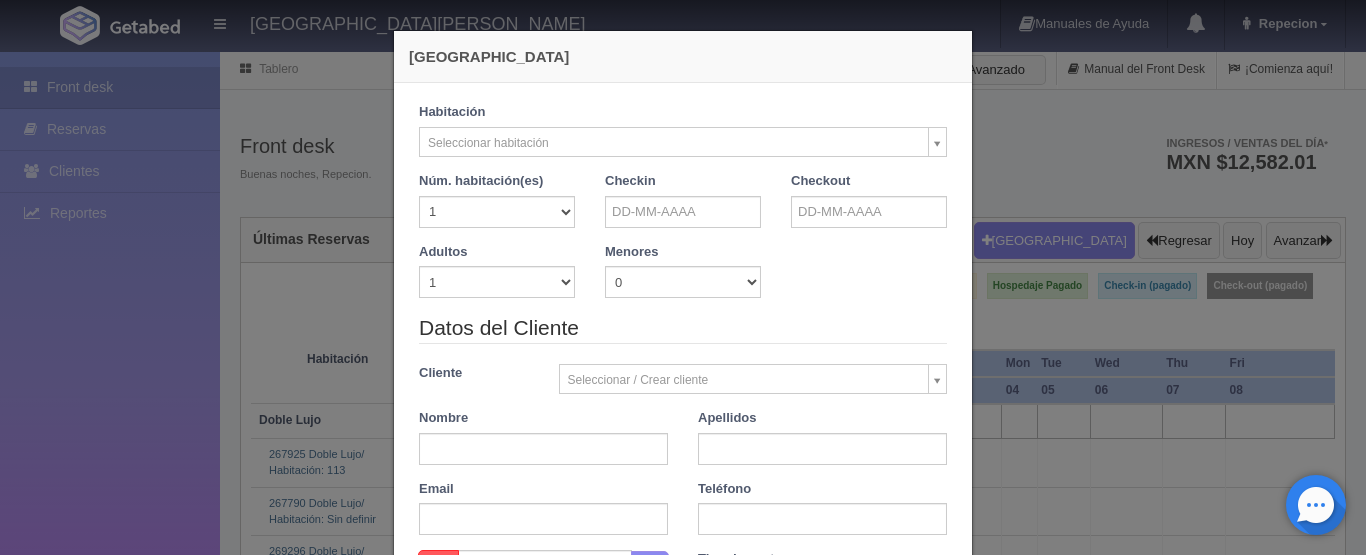 checkbox on "false" 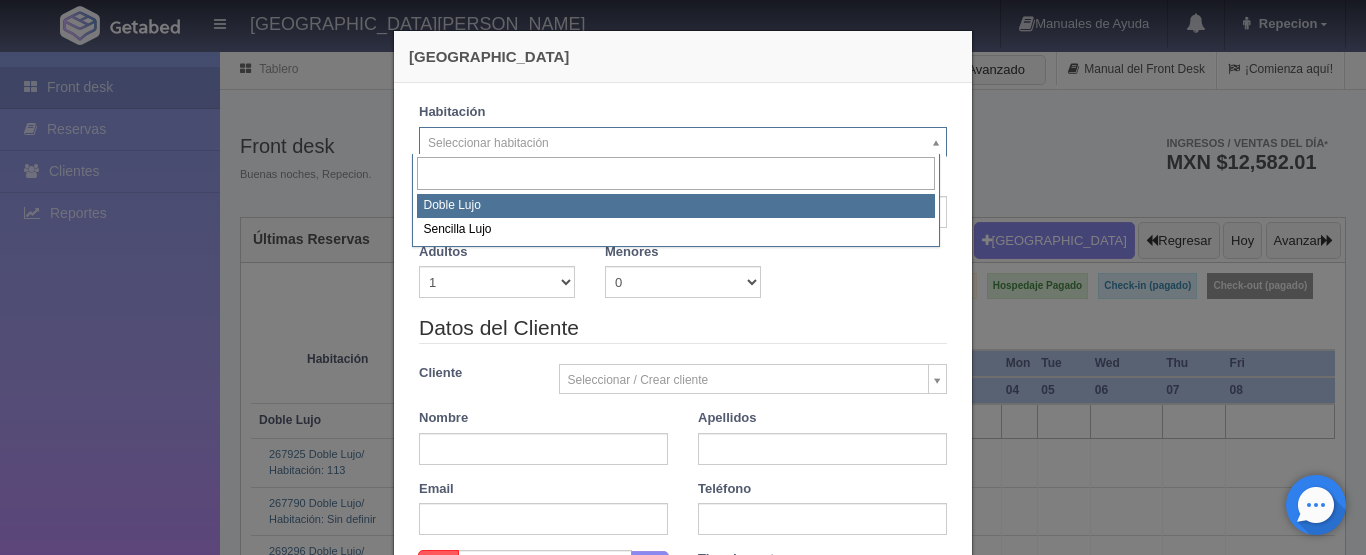 select on "577" 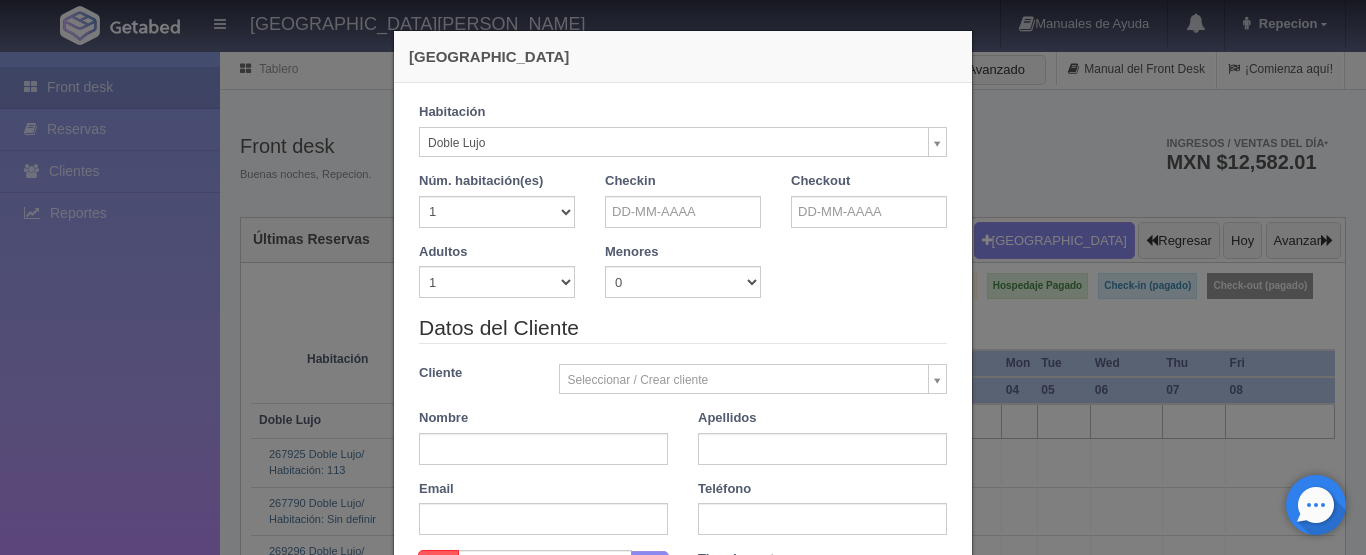 checkbox on "false" 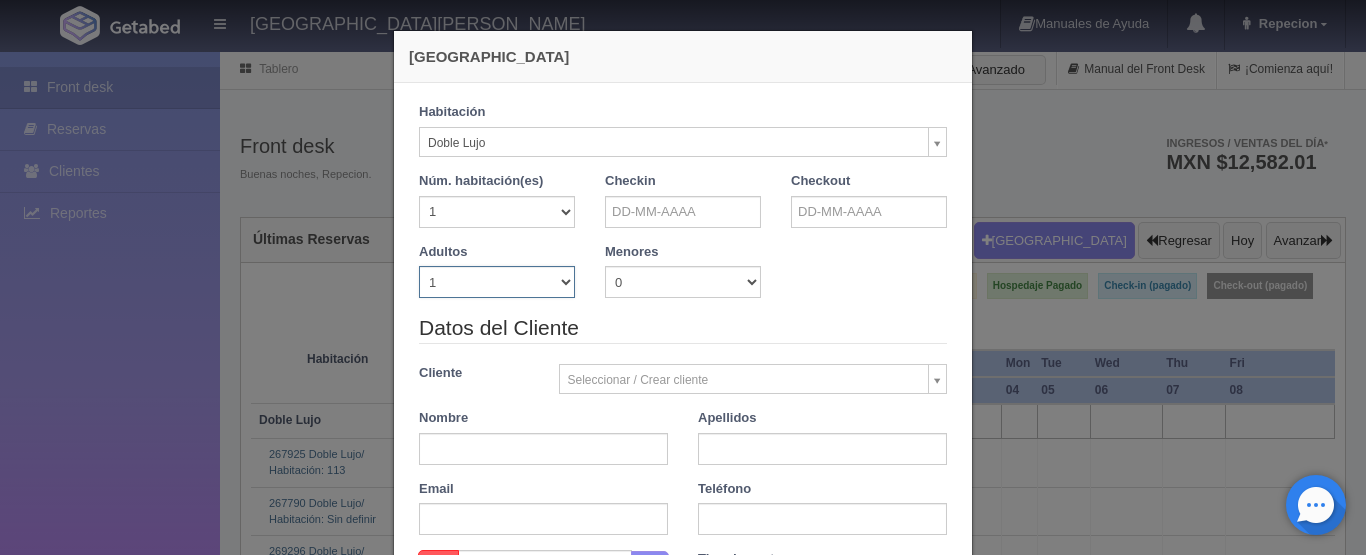 click on "1
2
3
4
5
6
7
8
9
10" at bounding box center (497, 282) 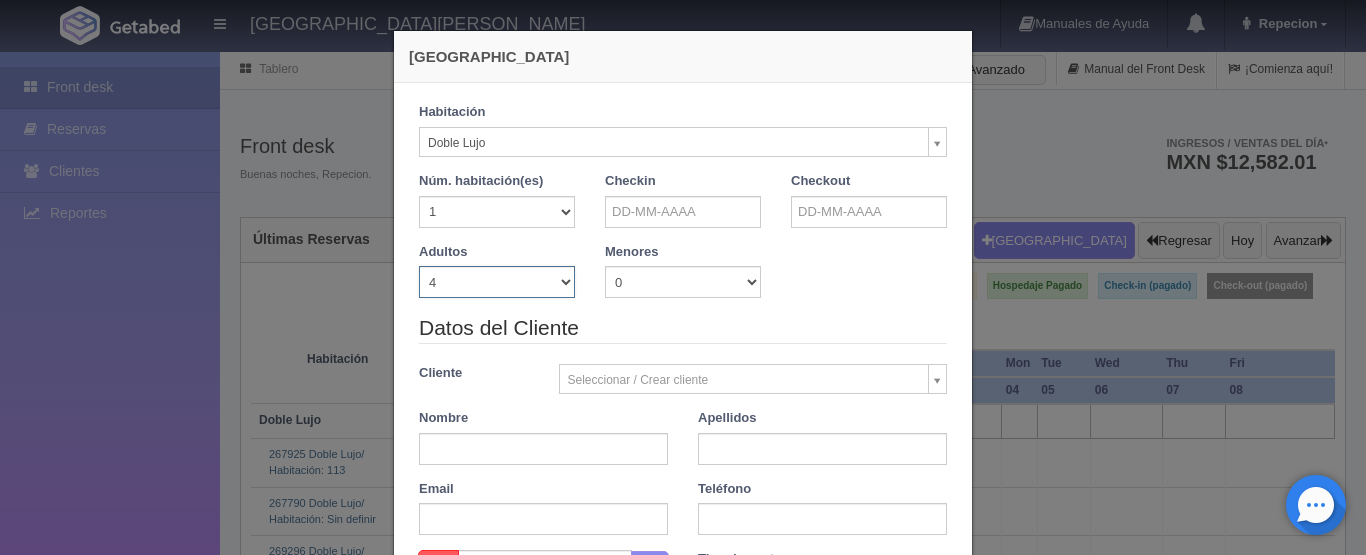 click on "1
2
3
4
5
6
7
8
9
10" at bounding box center (497, 282) 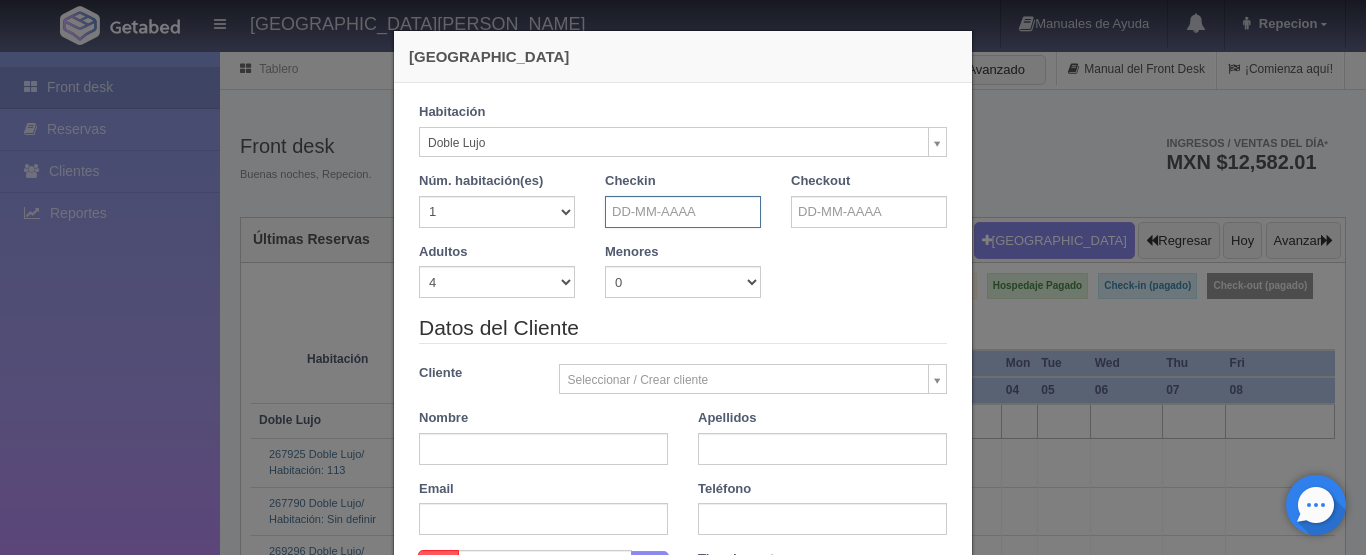 click at bounding box center (683, 212) 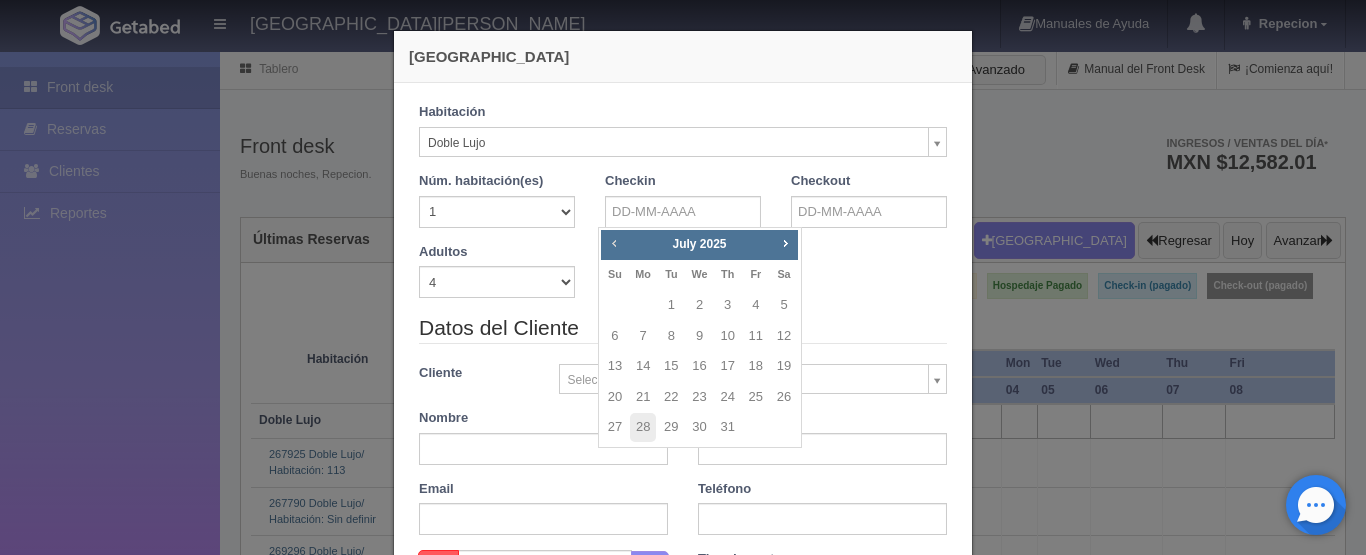 click on "Prev" at bounding box center [614, 243] 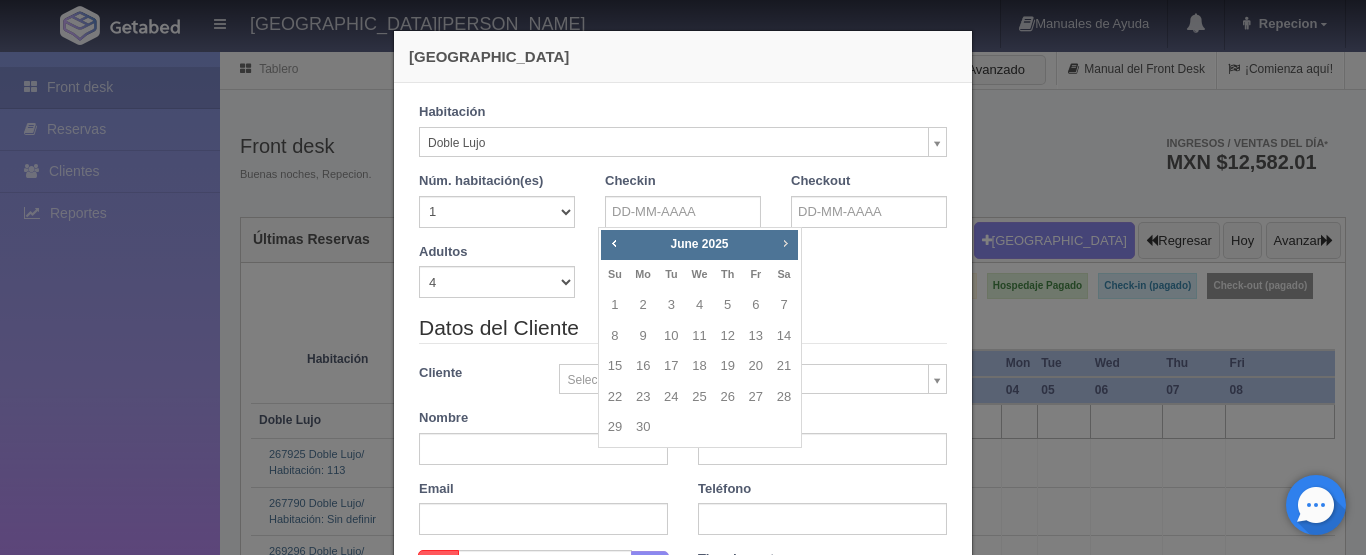 click on "Next" at bounding box center (785, 243) 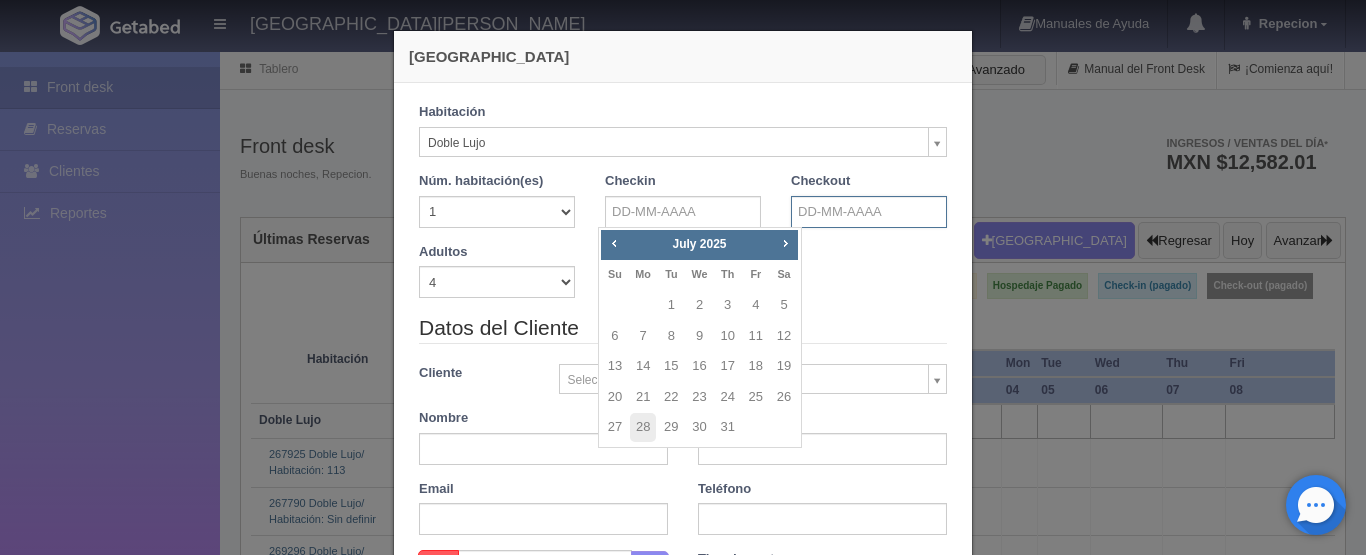click at bounding box center (869, 212) 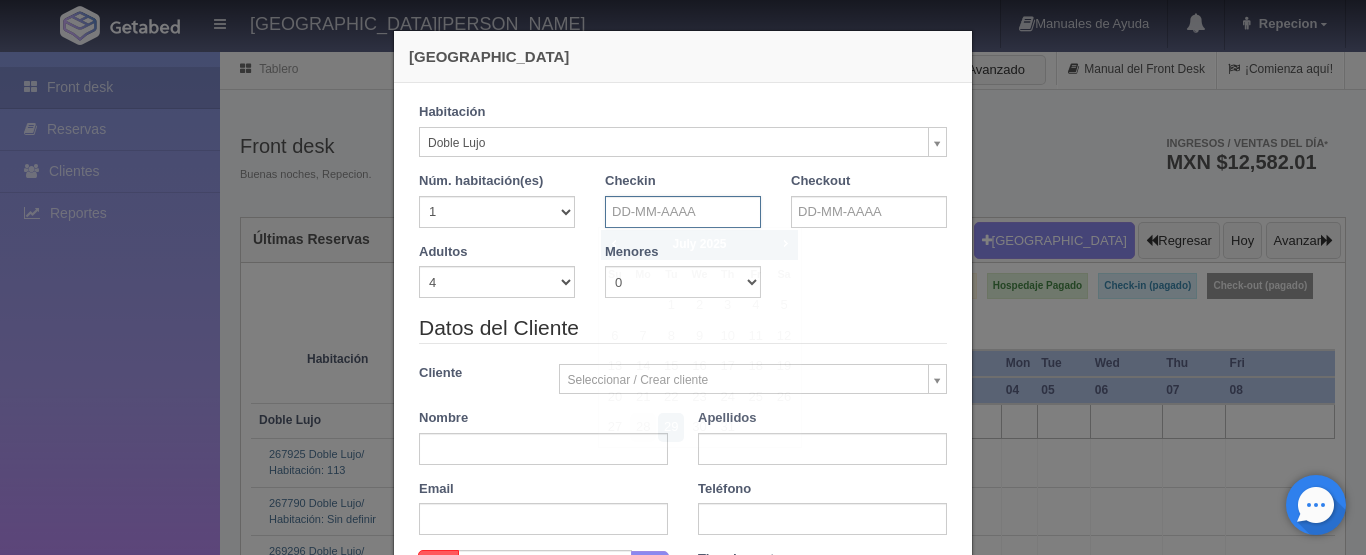 click at bounding box center [683, 212] 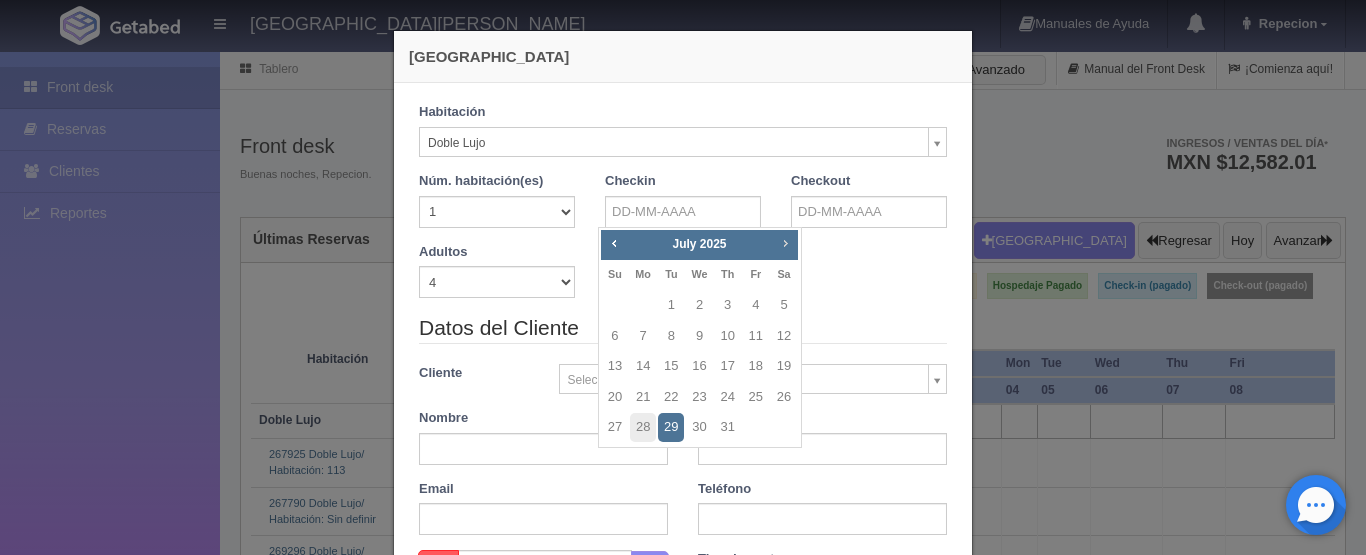 click on "Next" at bounding box center (785, 243) 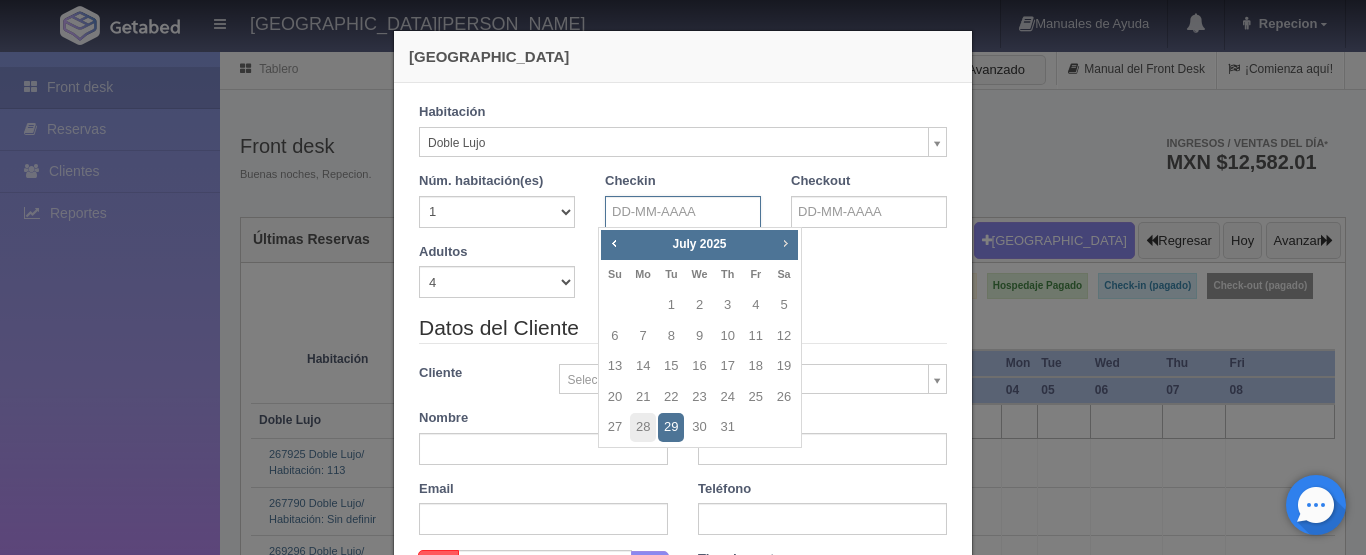 checkbox on "false" 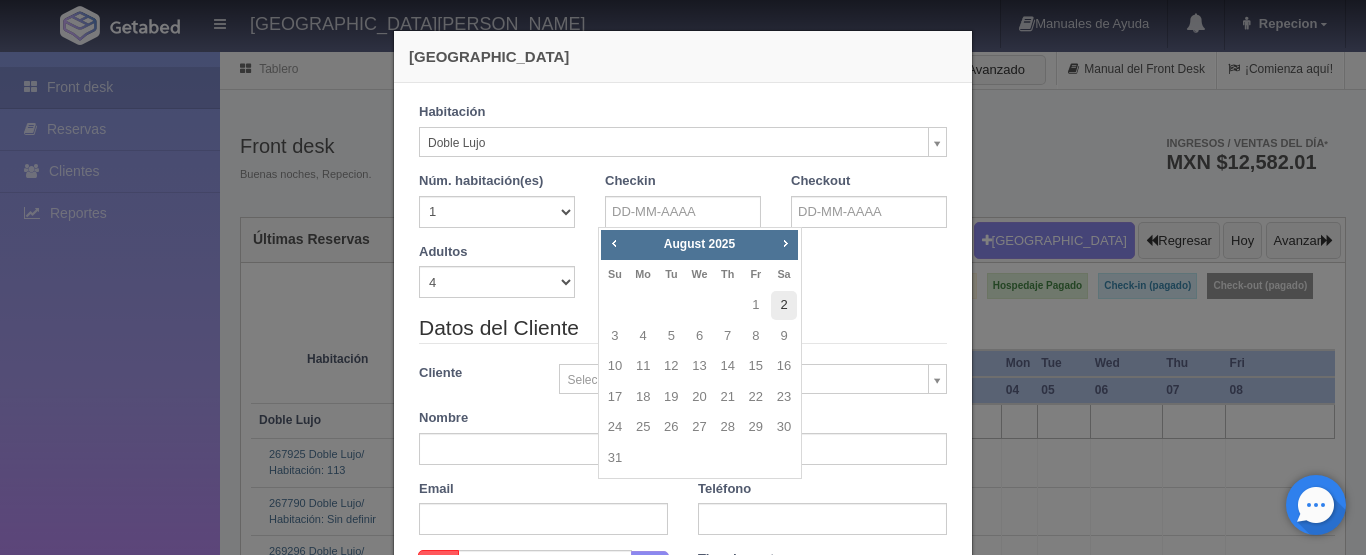 click on "2" at bounding box center (784, 305) 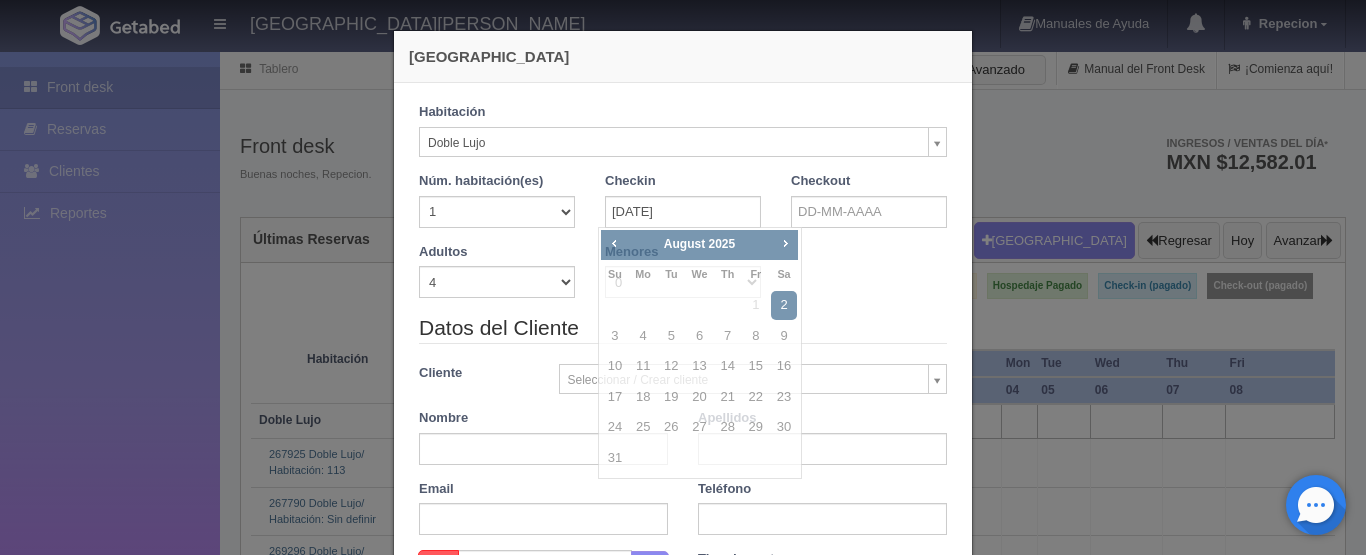 checkbox on "false" 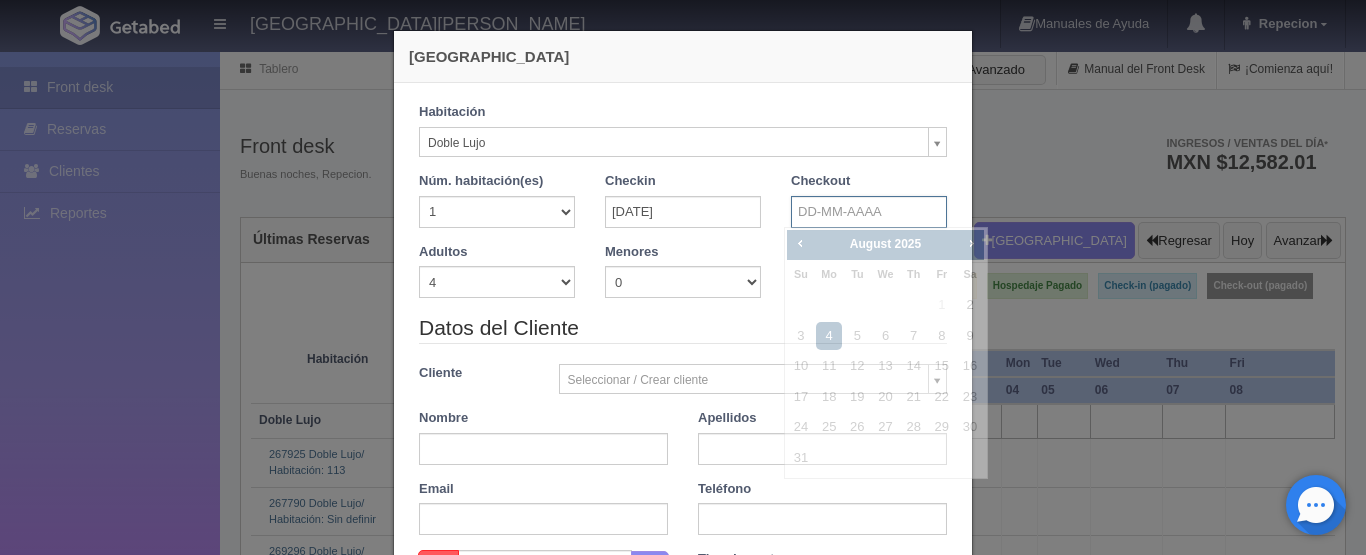 click at bounding box center [869, 212] 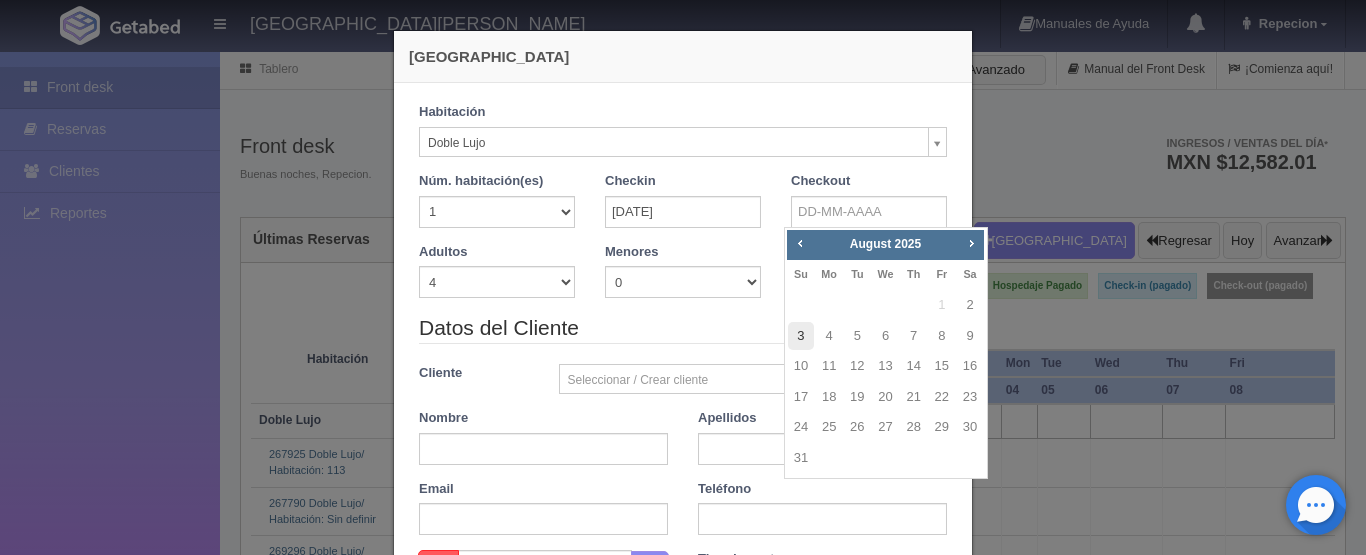 click on "3" at bounding box center (801, 336) 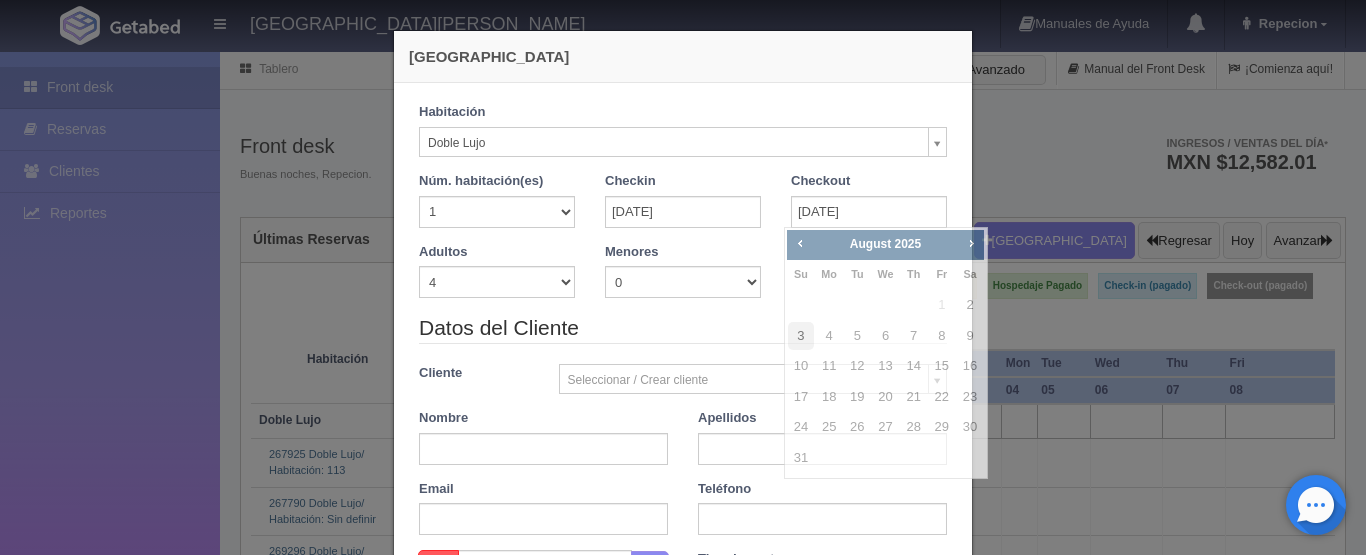 checkbox on "false" 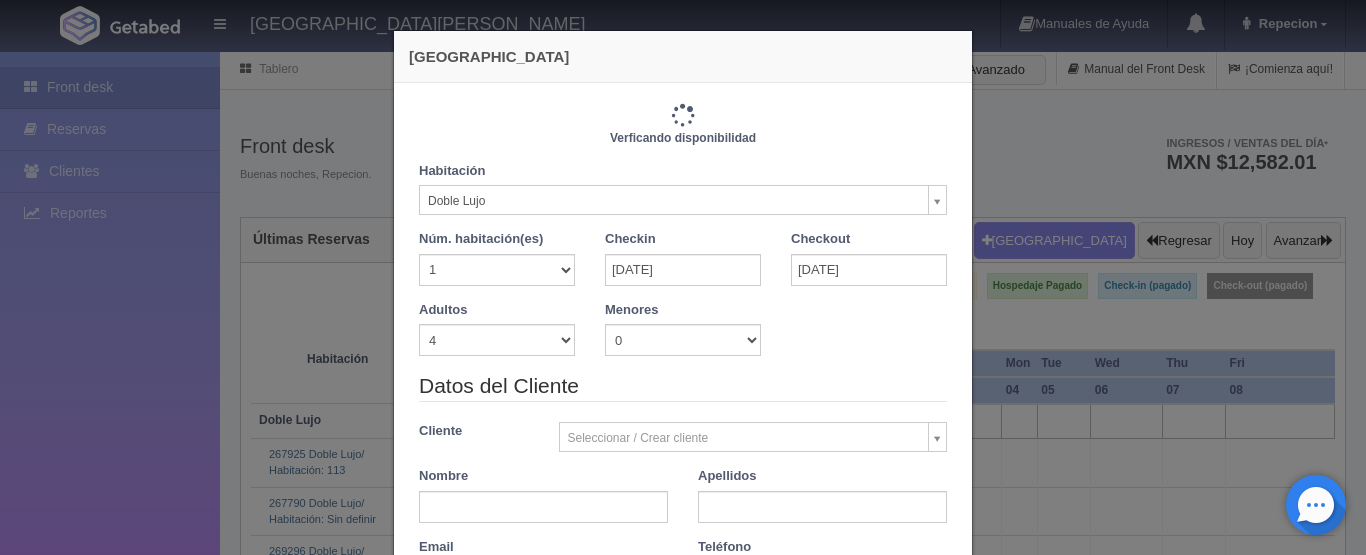 type on "1380.00" 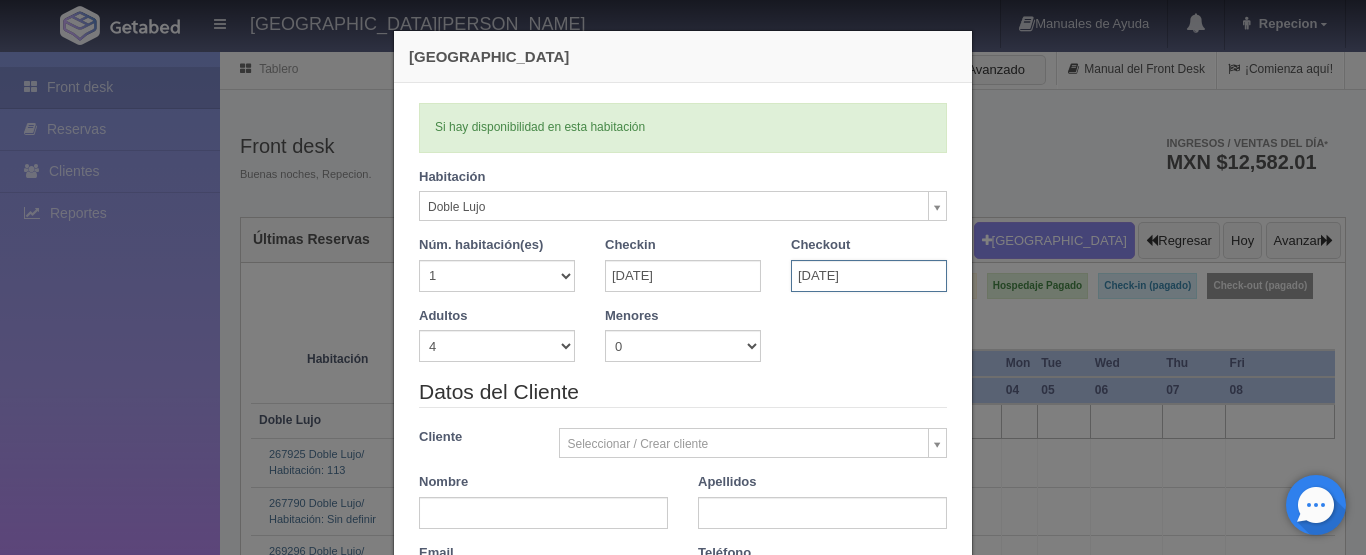 click on "03-08-2025" at bounding box center [869, 276] 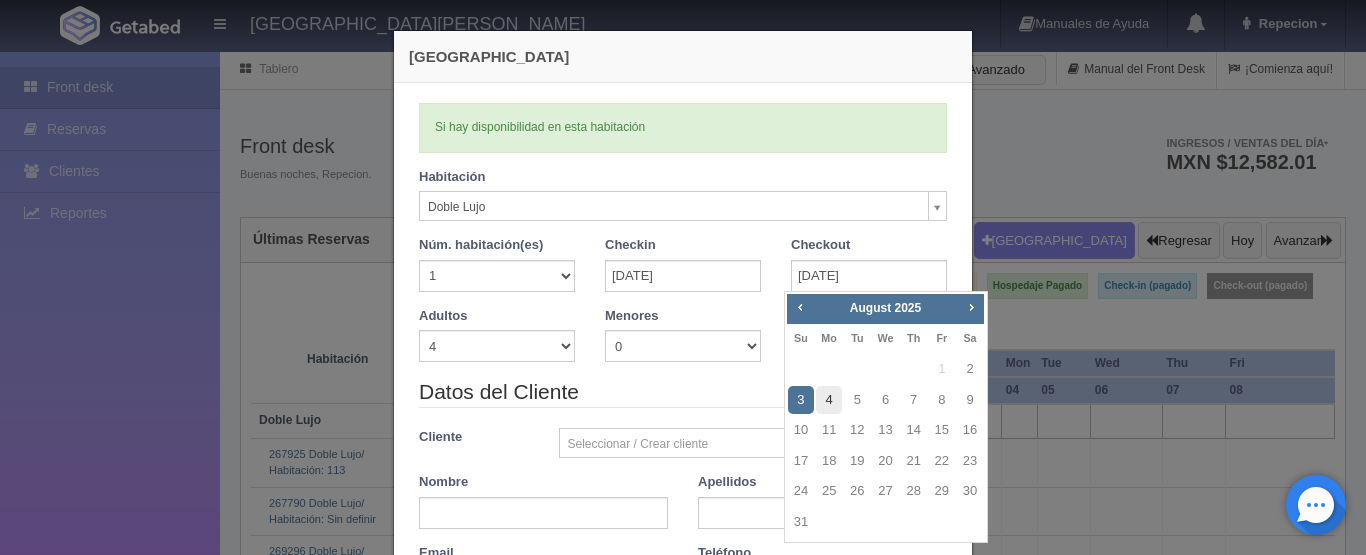 click on "4" at bounding box center (829, 400) 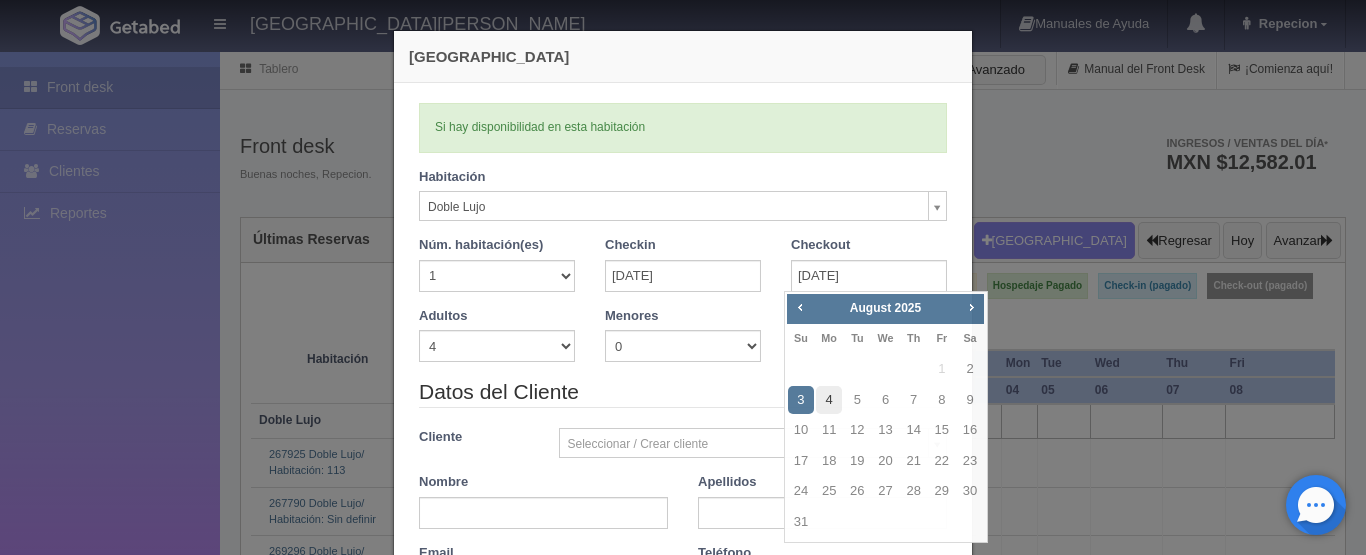 click on "4" at bounding box center (829, 400) 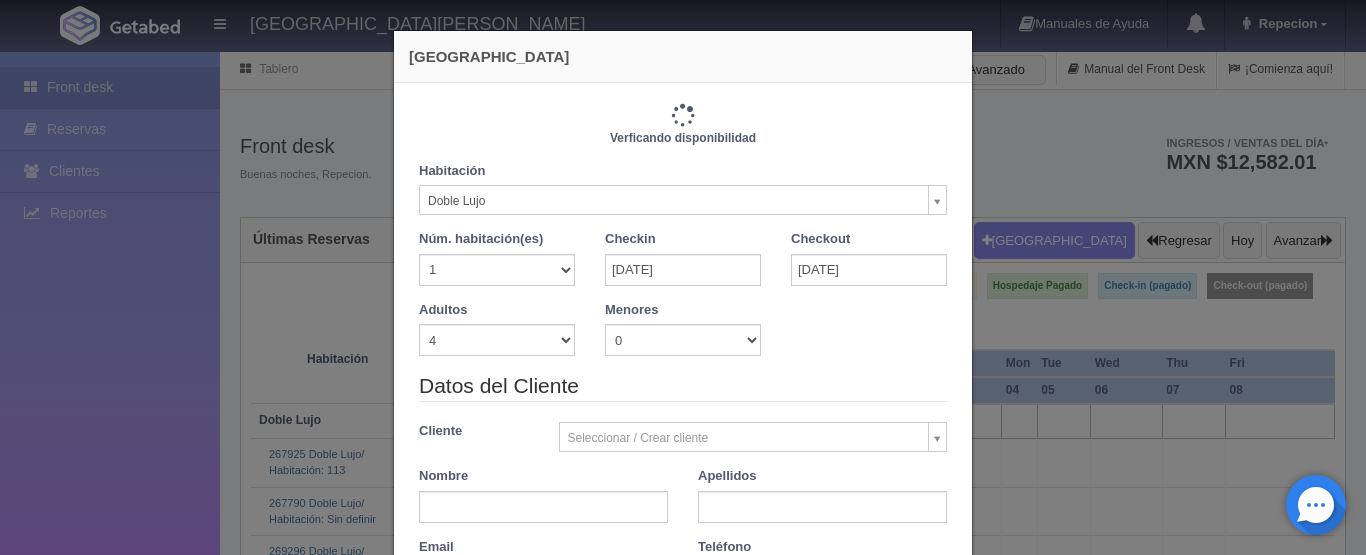 type on "2760.00" 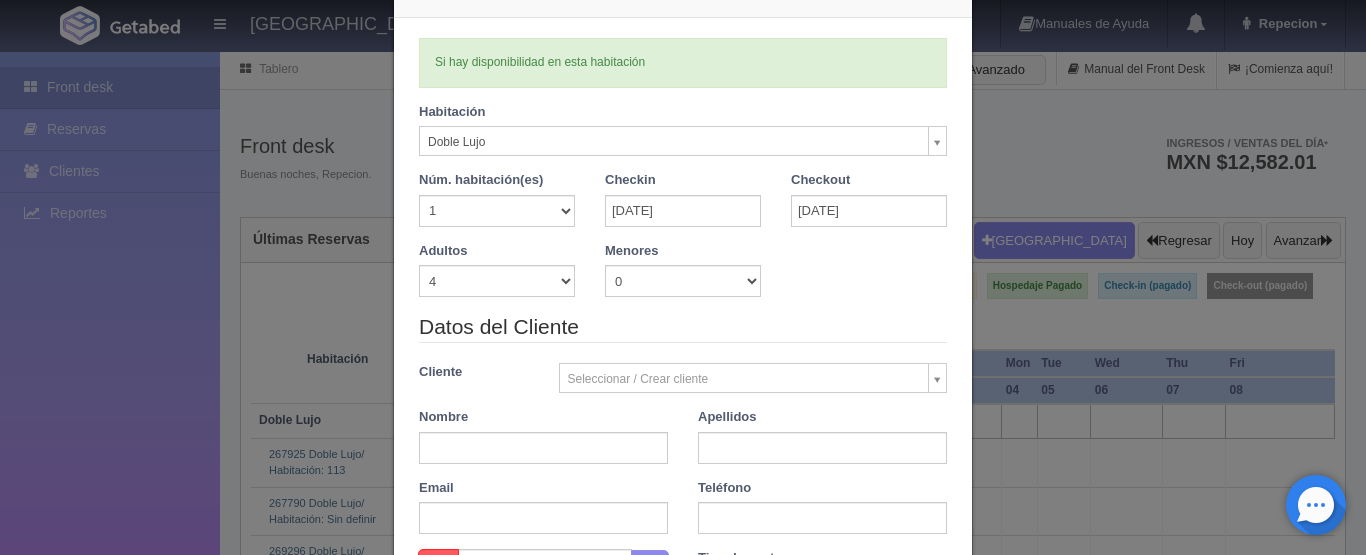 scroll, scrollTop: 100, scrollLeft: 0, axis: vertical 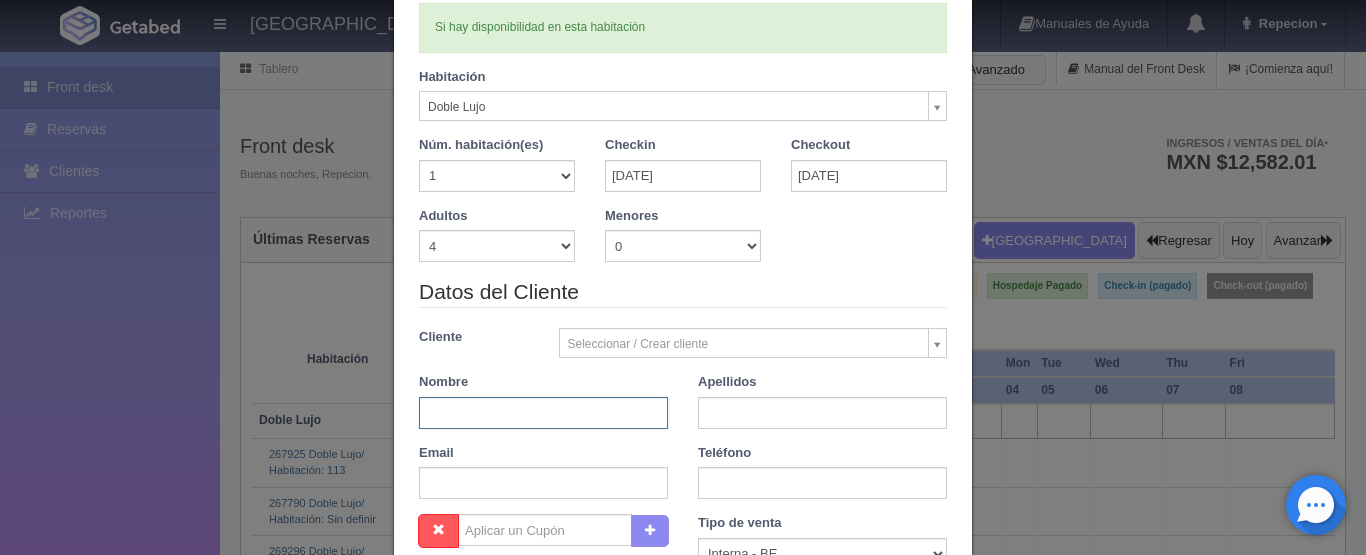 click at bounding box center [543, 413] 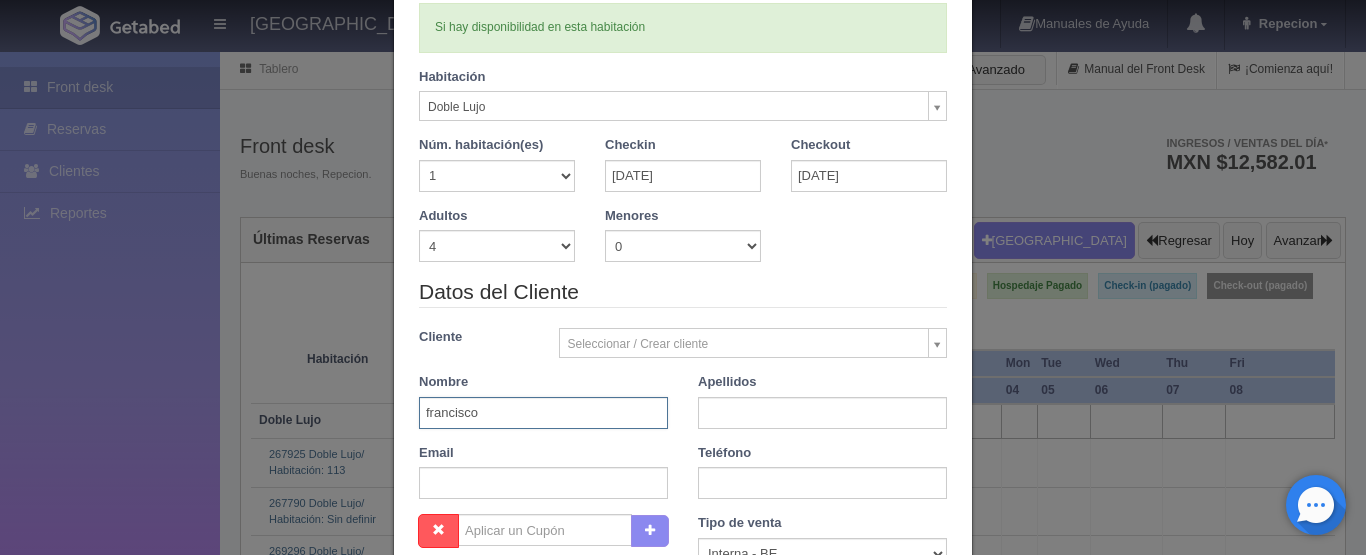 type on "francisco" 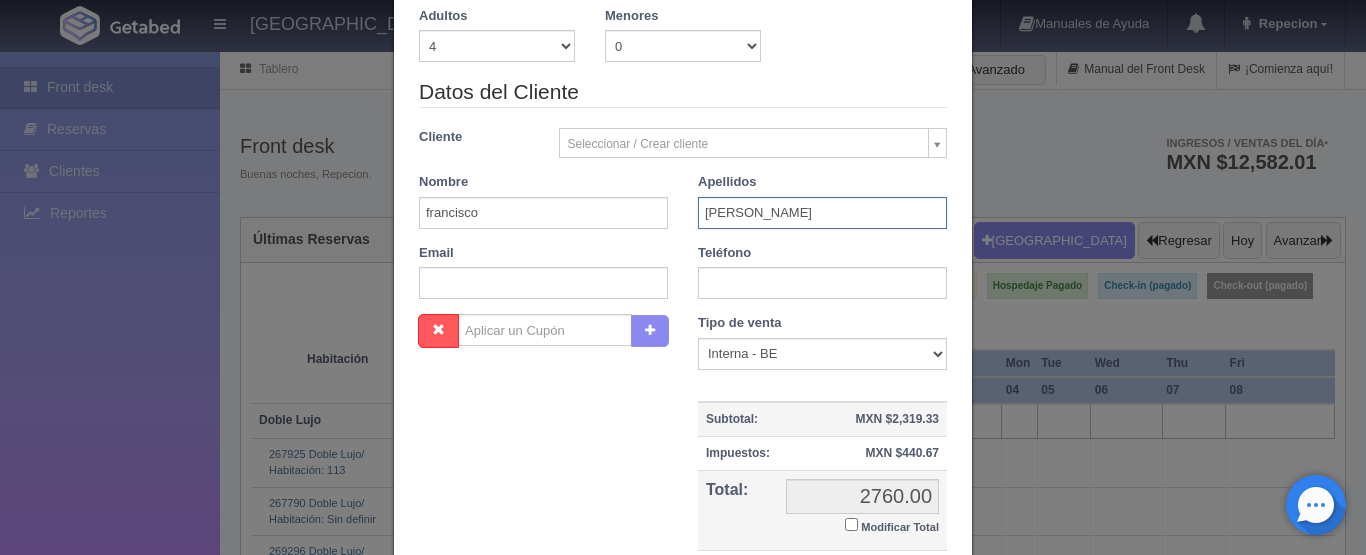 scroll, scrollTop: 491, scrollLeft: 0, axis: vertical 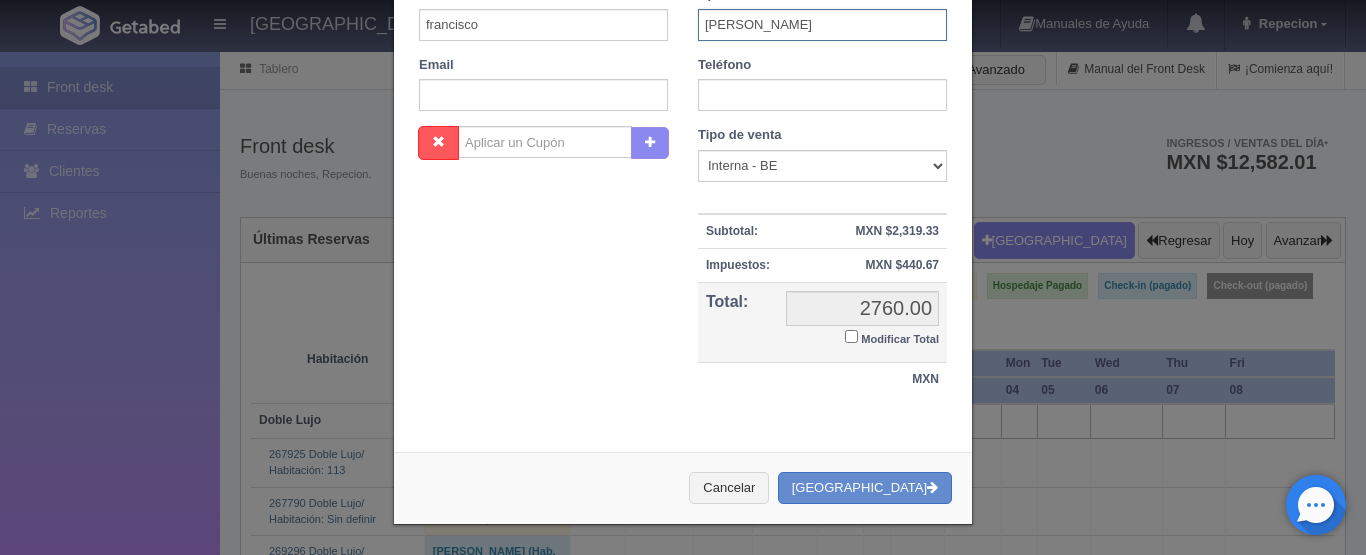 type on "arias" 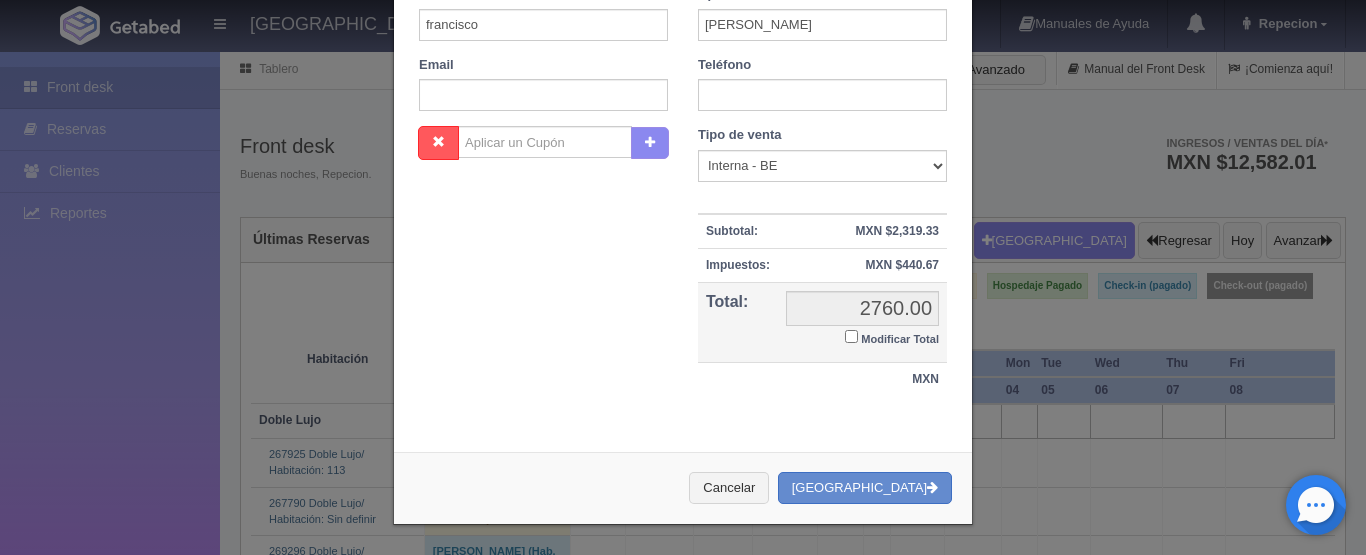 click on "Modificar Total" at bounding box center [851, 336] 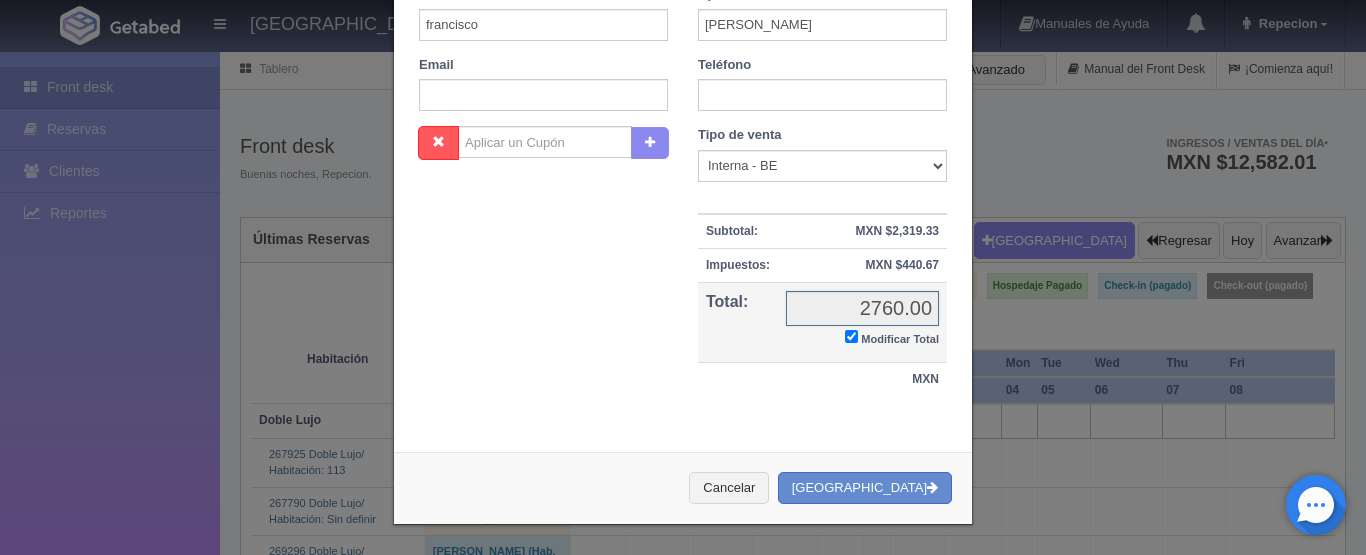 checkbox on "true" 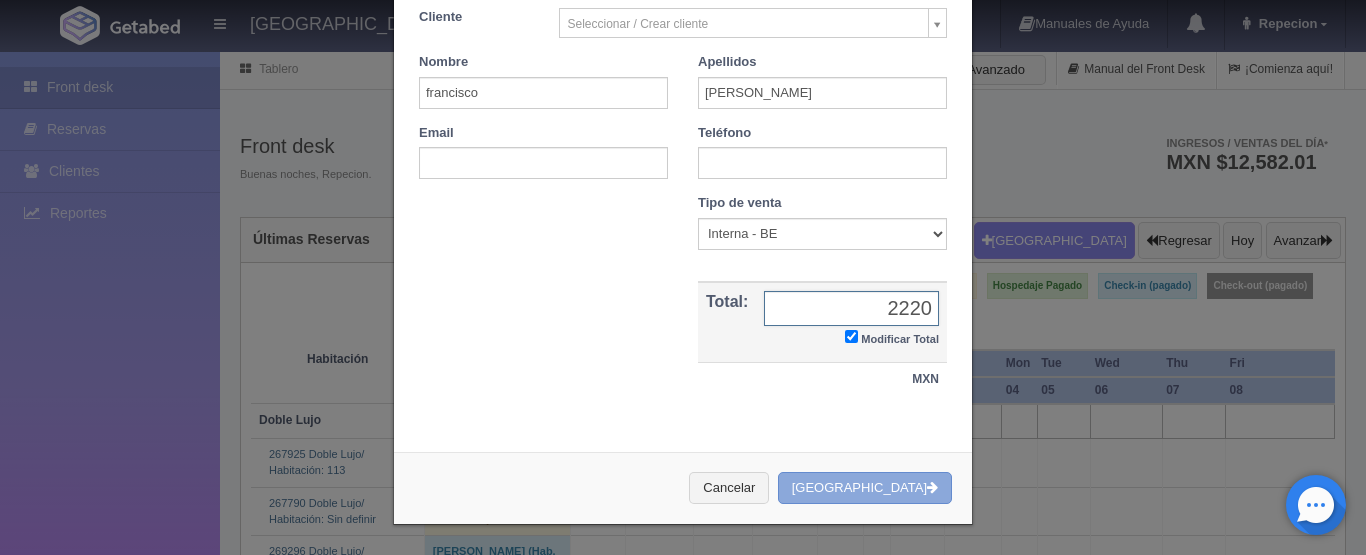 type on "2220" 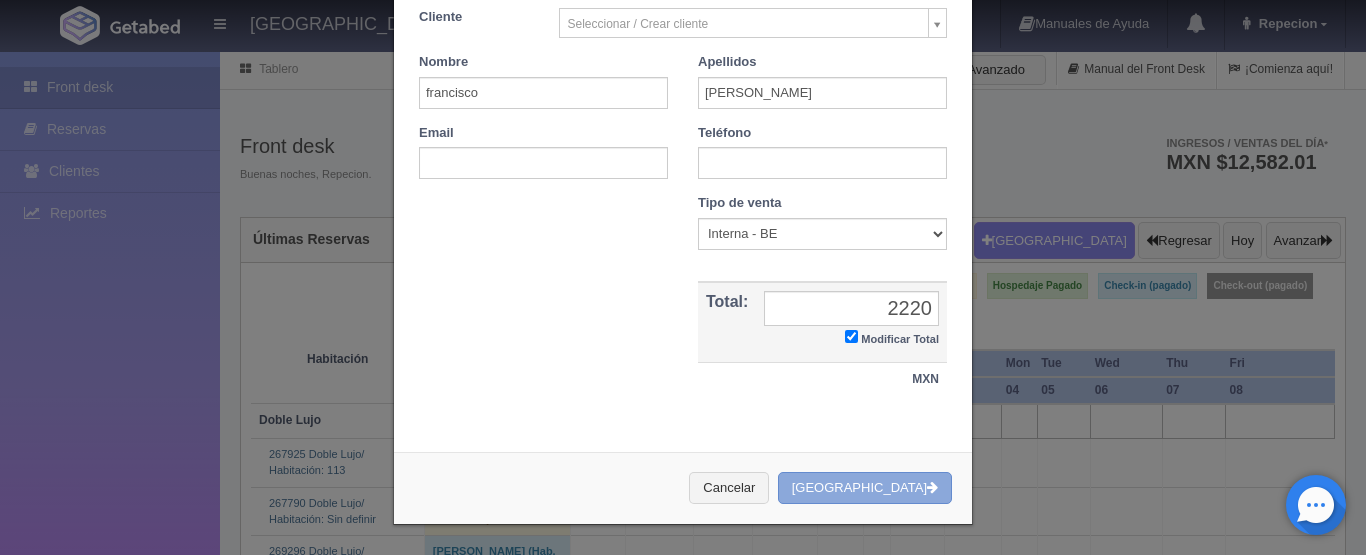 click on "[GEOGRAPHIC_DATA]" at bounding box center [865, 488] 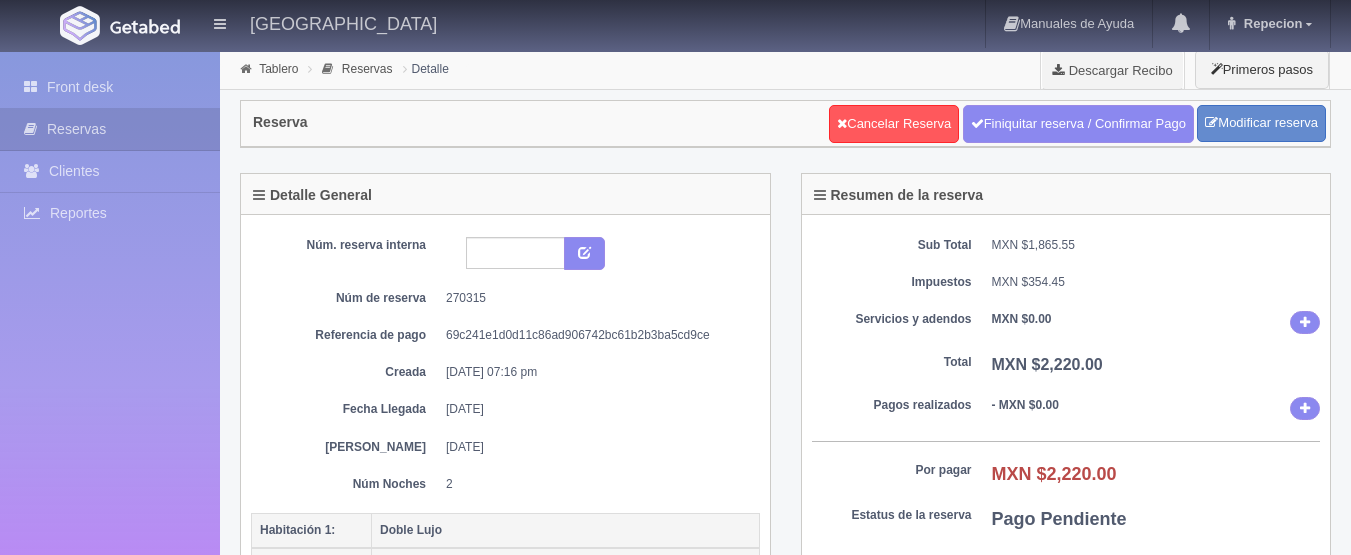 scroll, scrollTop: 0, scrollLeft: 0, axis: both 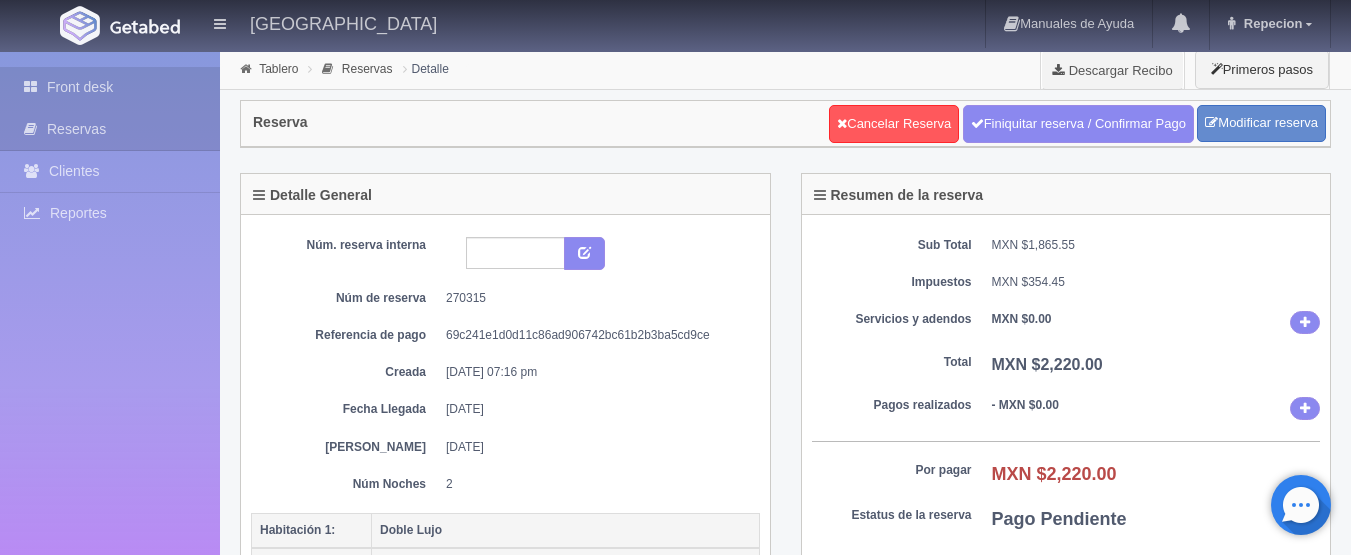 click on "Front desk" at bounding box center [110, 87] 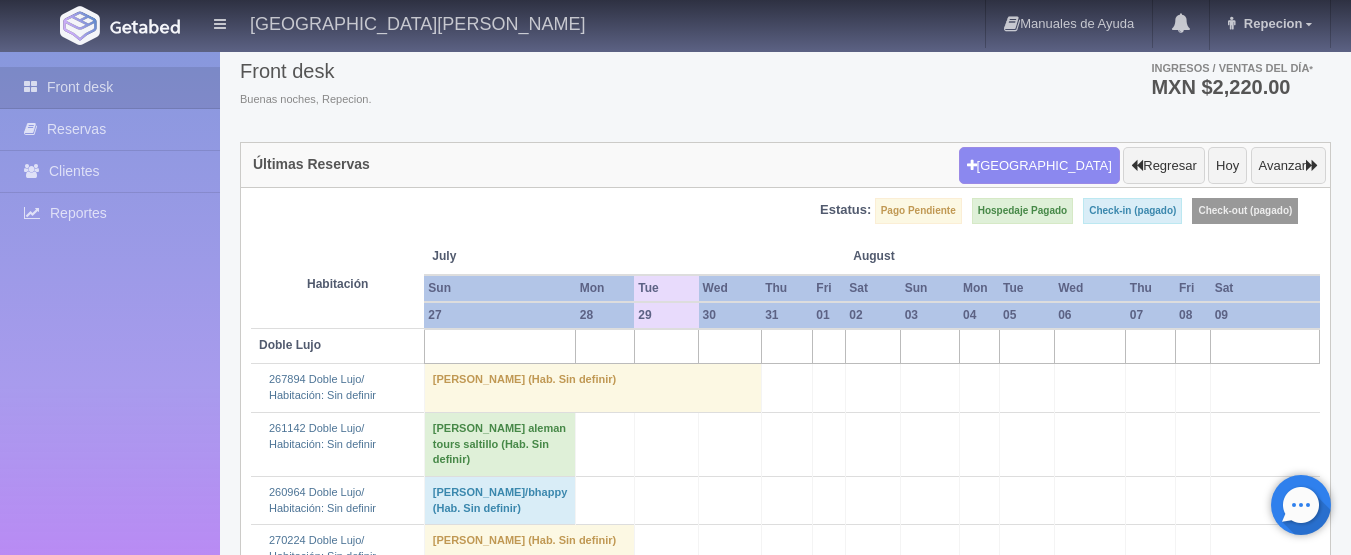 scroll, scrollTop: 200, scrollLeft: 0, axis: vertical 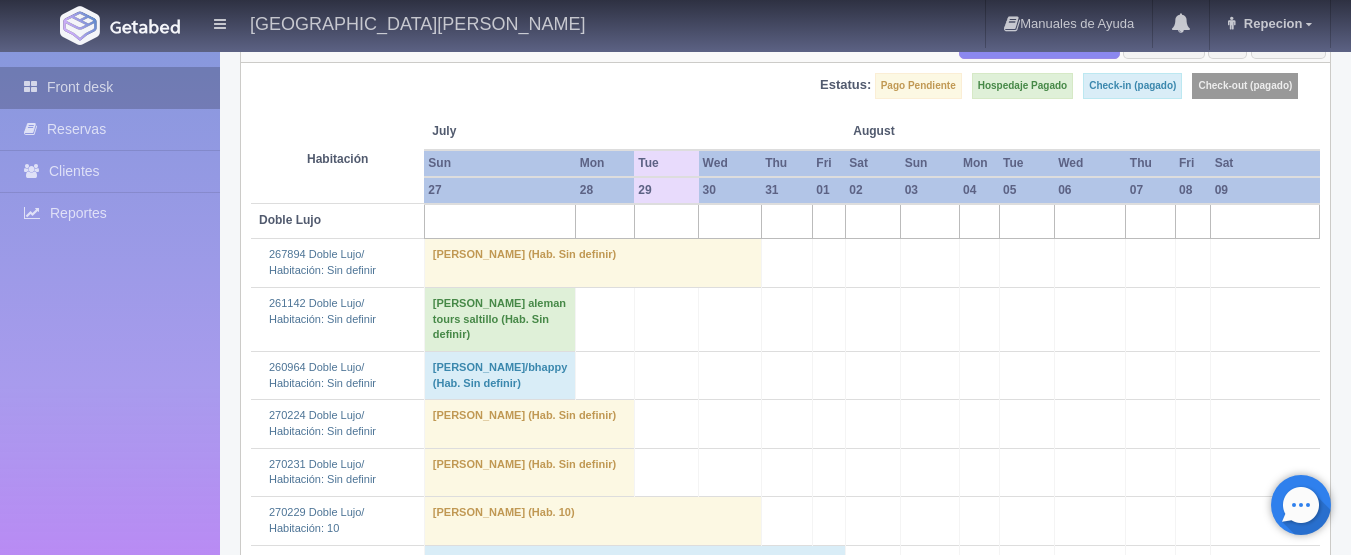 click on "Front desk" at bounding box center (110, 87) 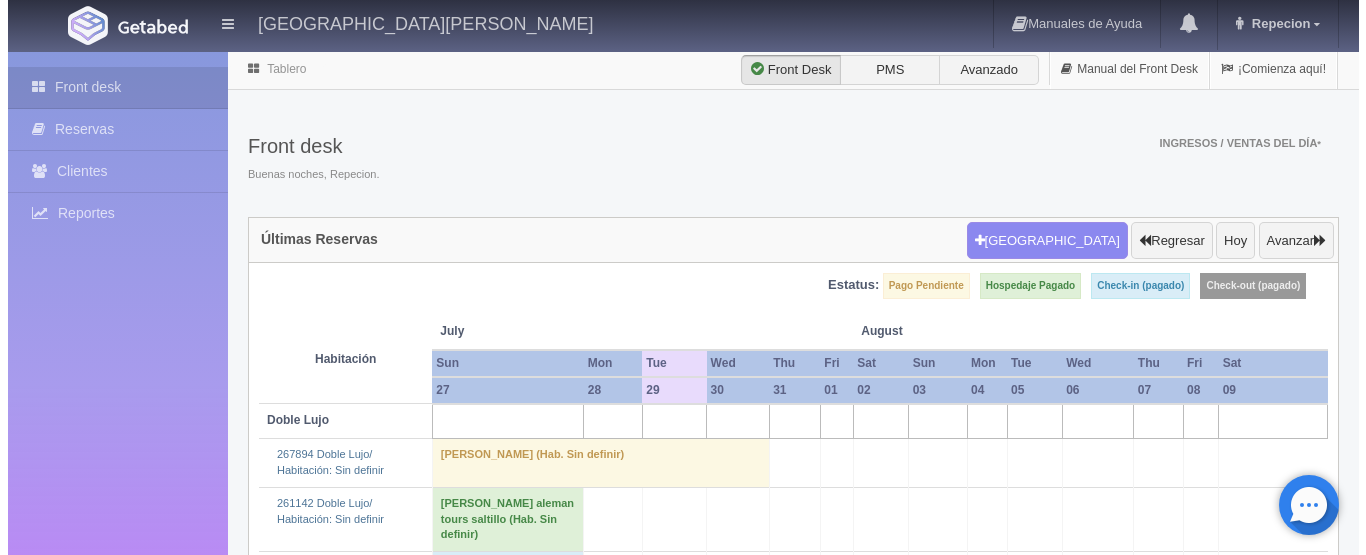 scroll, scrollTop: 0, scrollLeft: 0, axis: both 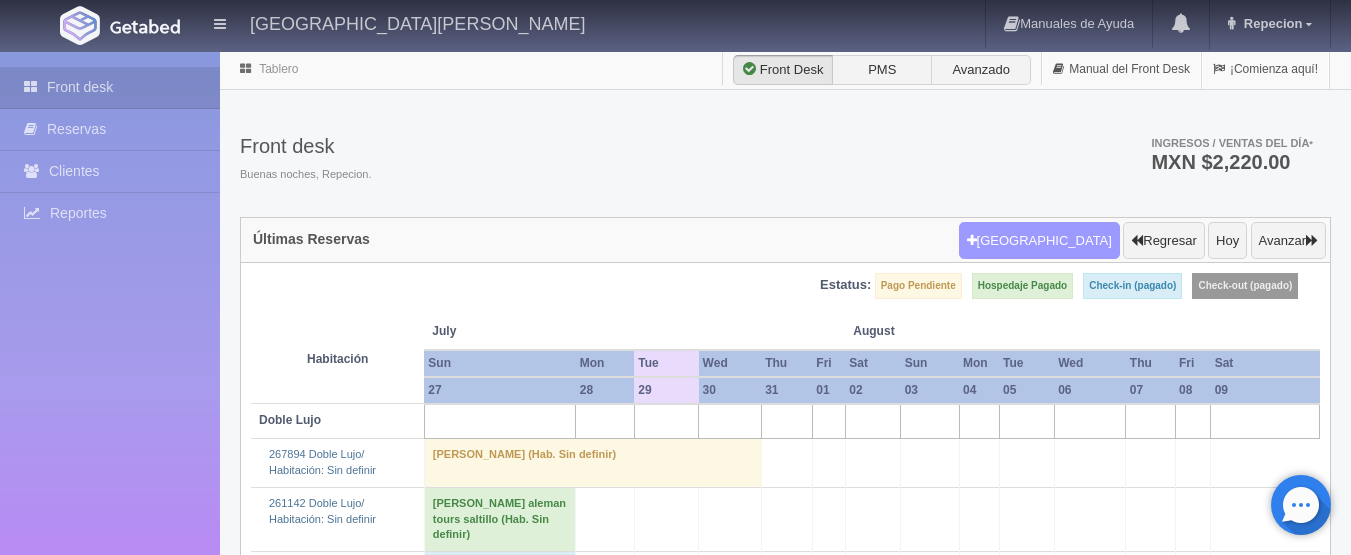 click on "[GEOGRAPHIC_DATA]" at bounding box center [1039, 241] 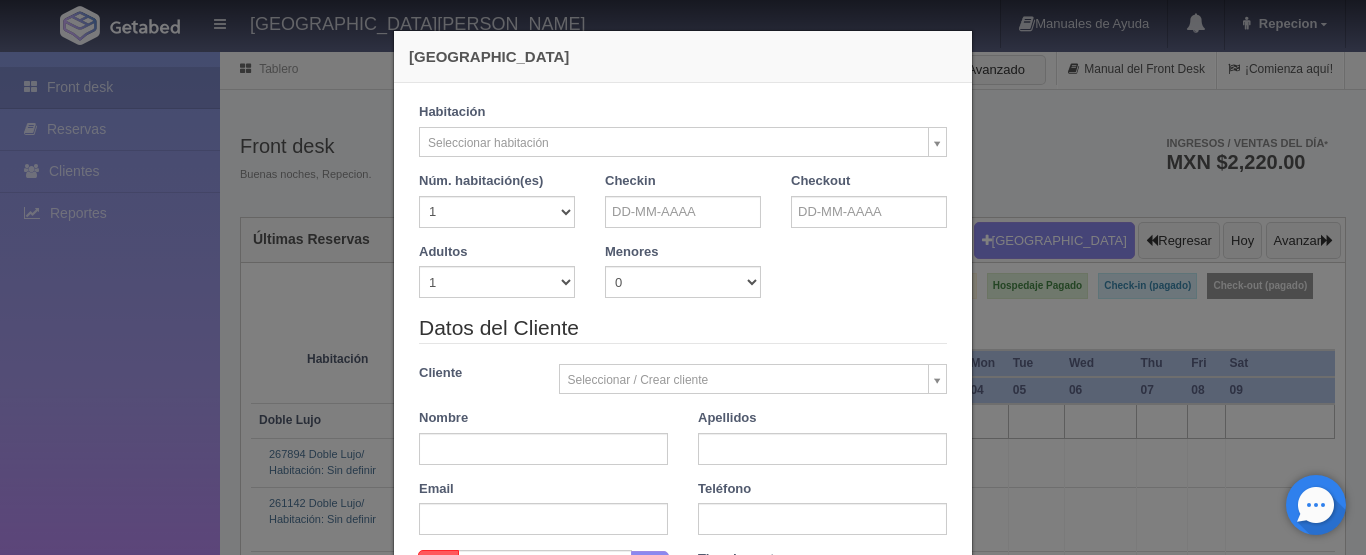 checkbox on "false" 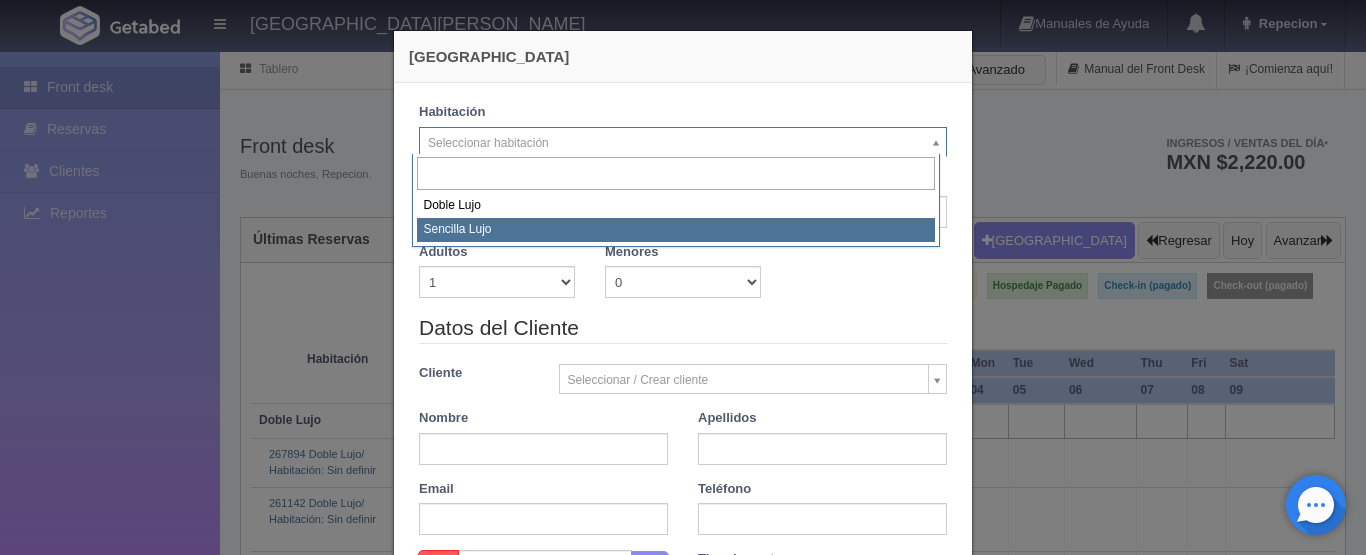 select on "576" 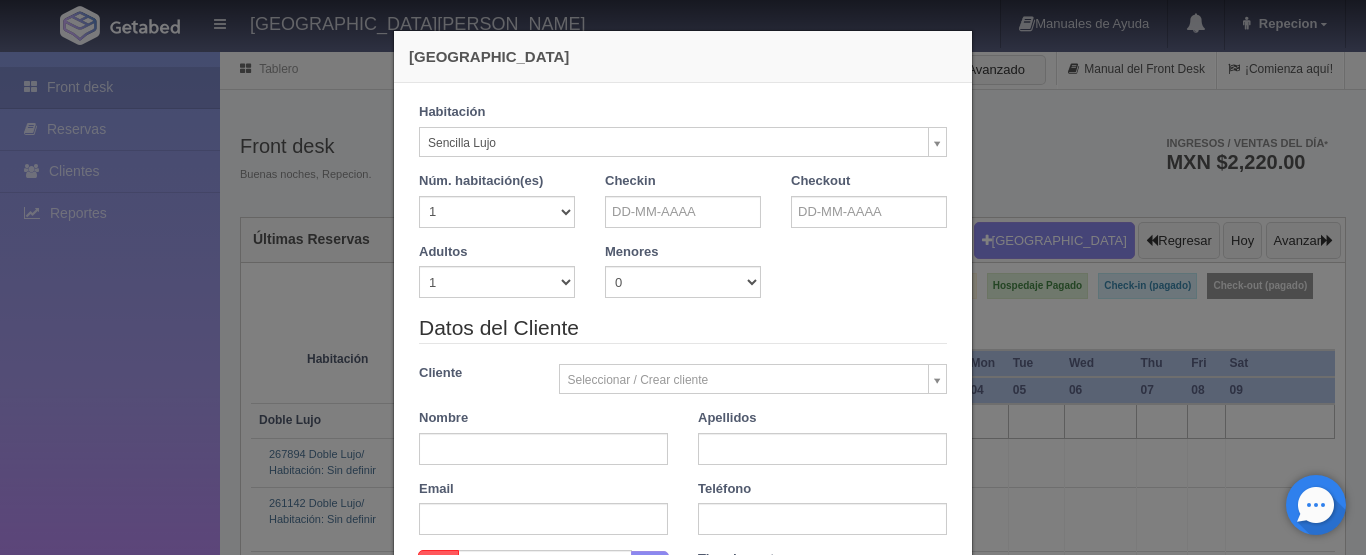 checkbox on "false" 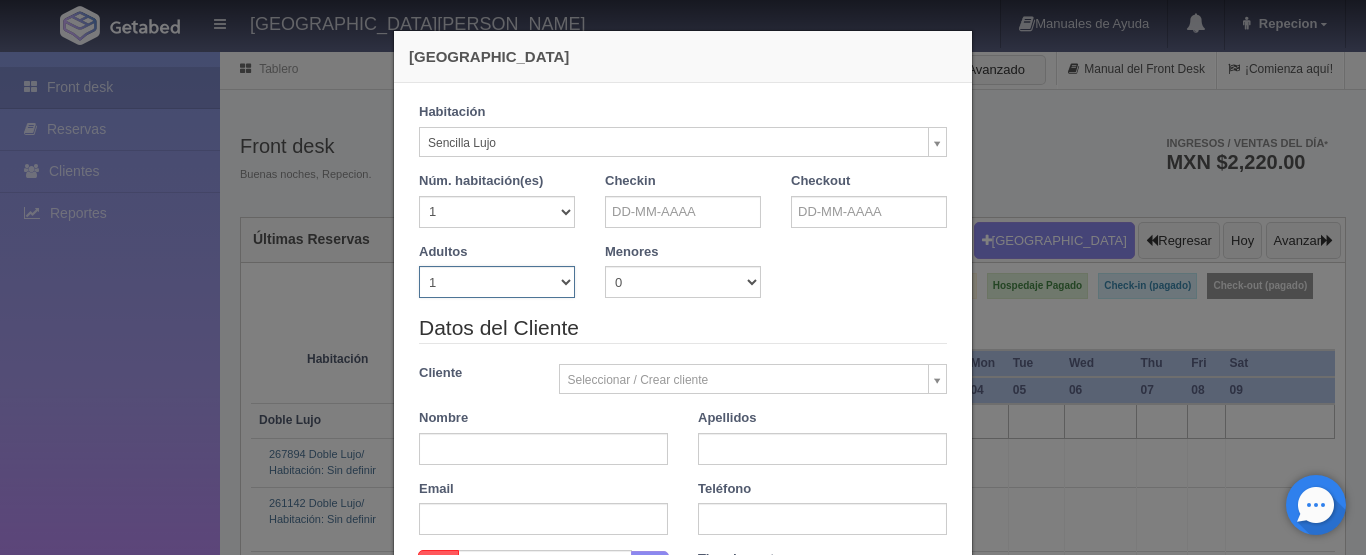 click on "1
2
3
4
5
6
7
8
9
10" at bounding box center [497, 282] 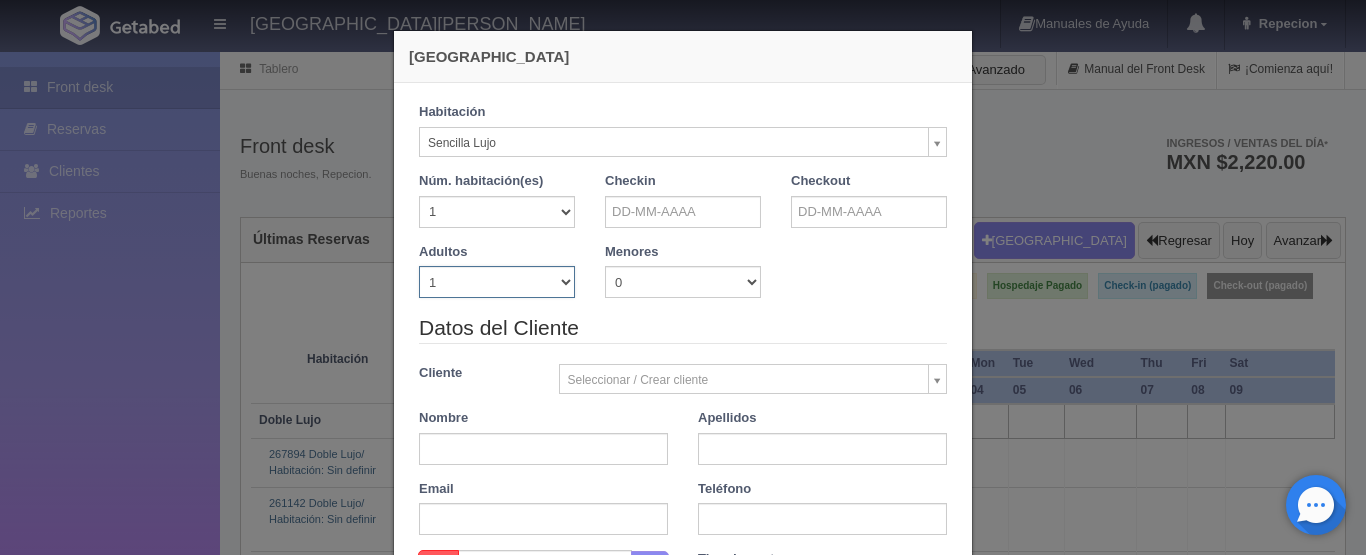 select on "2" 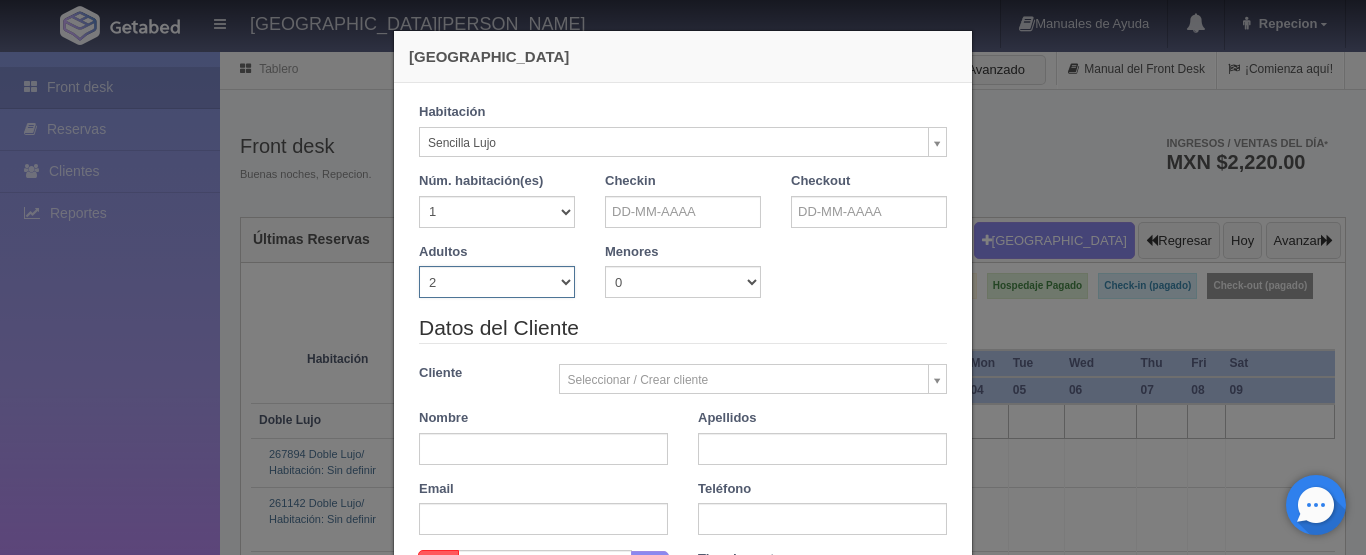 click on "1
2
3
4
5
6
7
8
9
10" at bounding box center [497, 282] 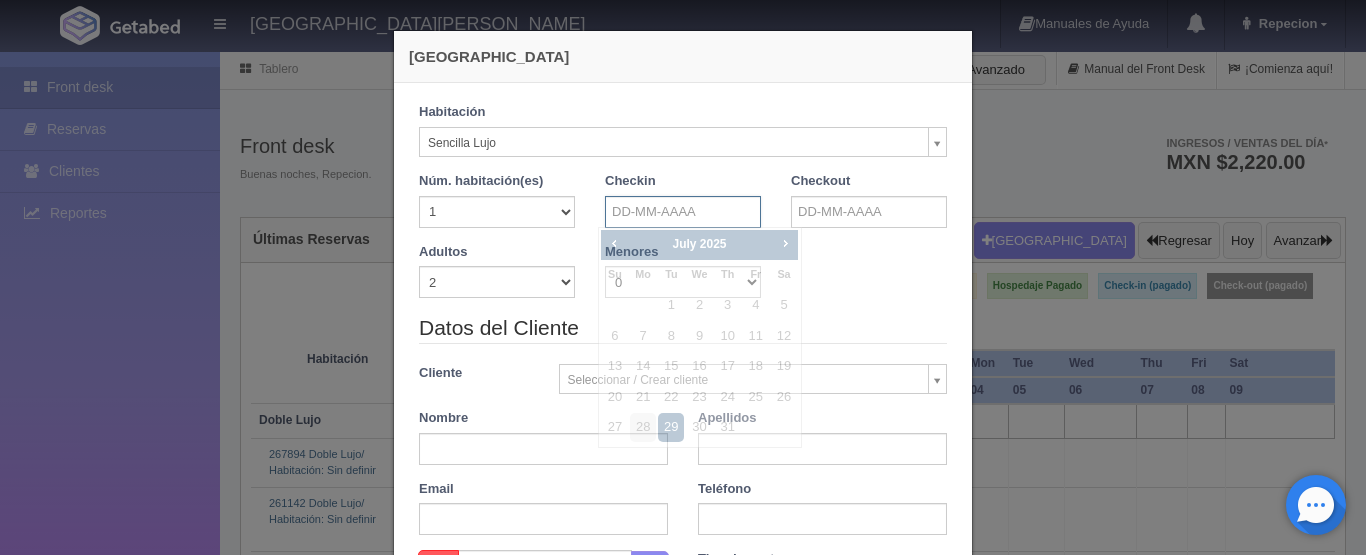 click at bounding box center [683, 212] 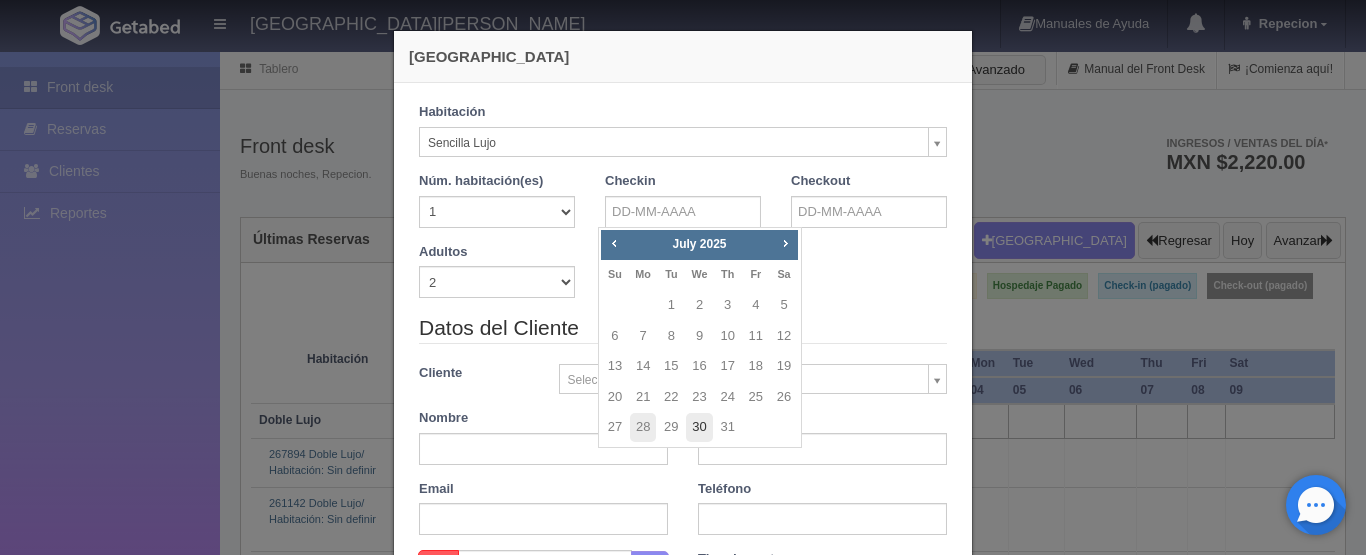 click on "30" at bounding box center (699, 427) 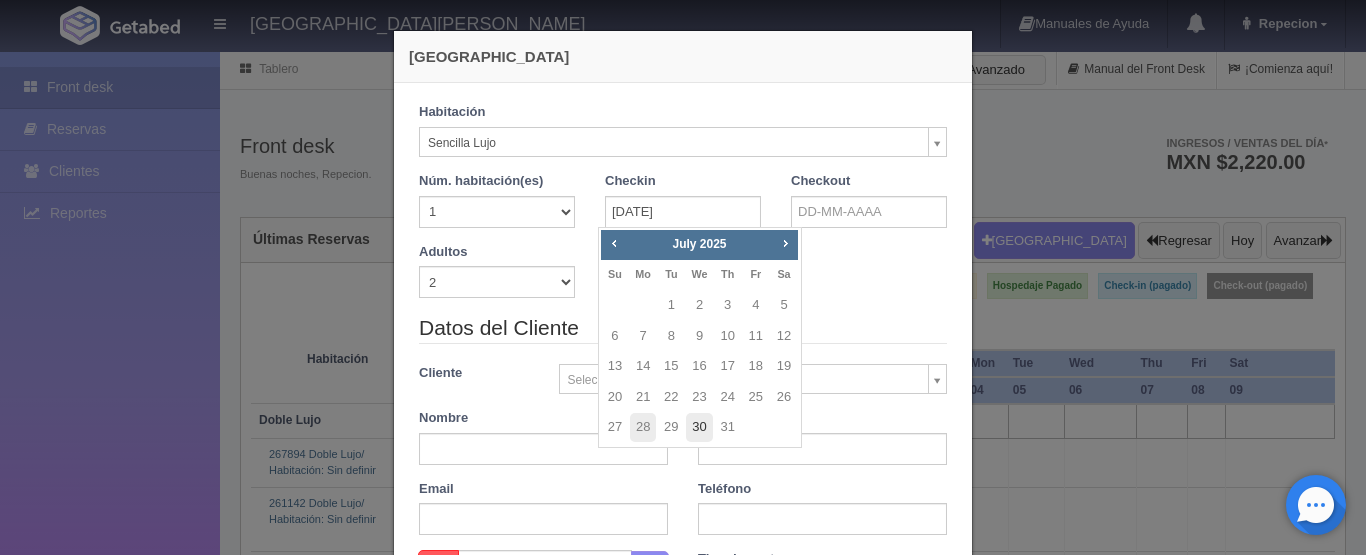 checkbox on "false" 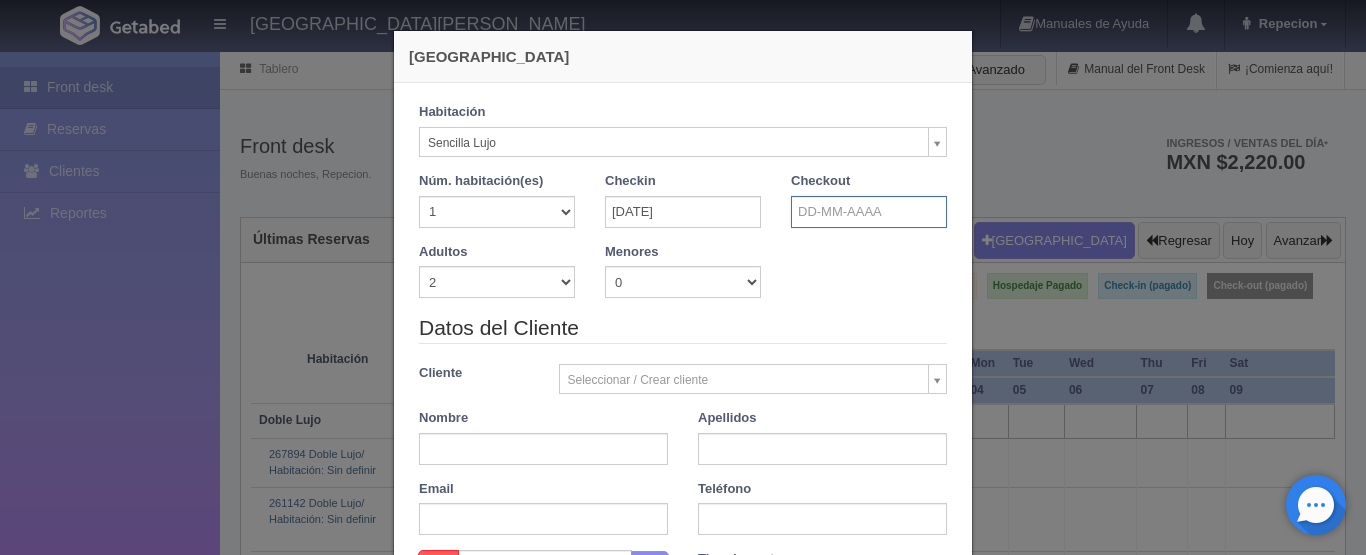 click at bounding box center (869, 212) 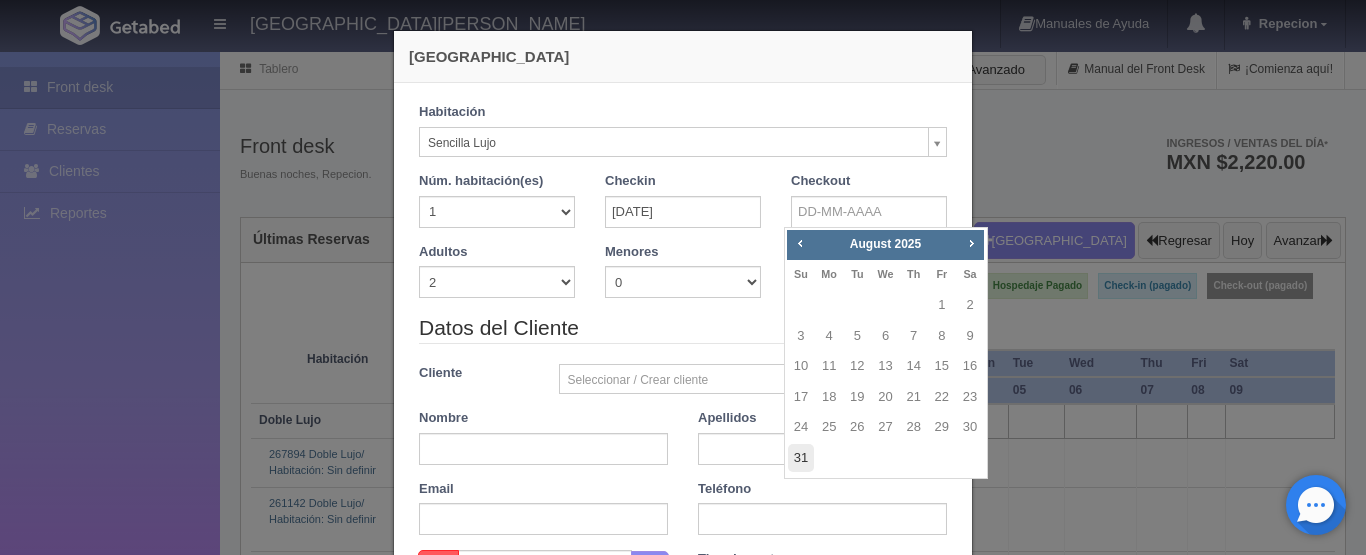 click on "31" at bounding box center [801, 458] 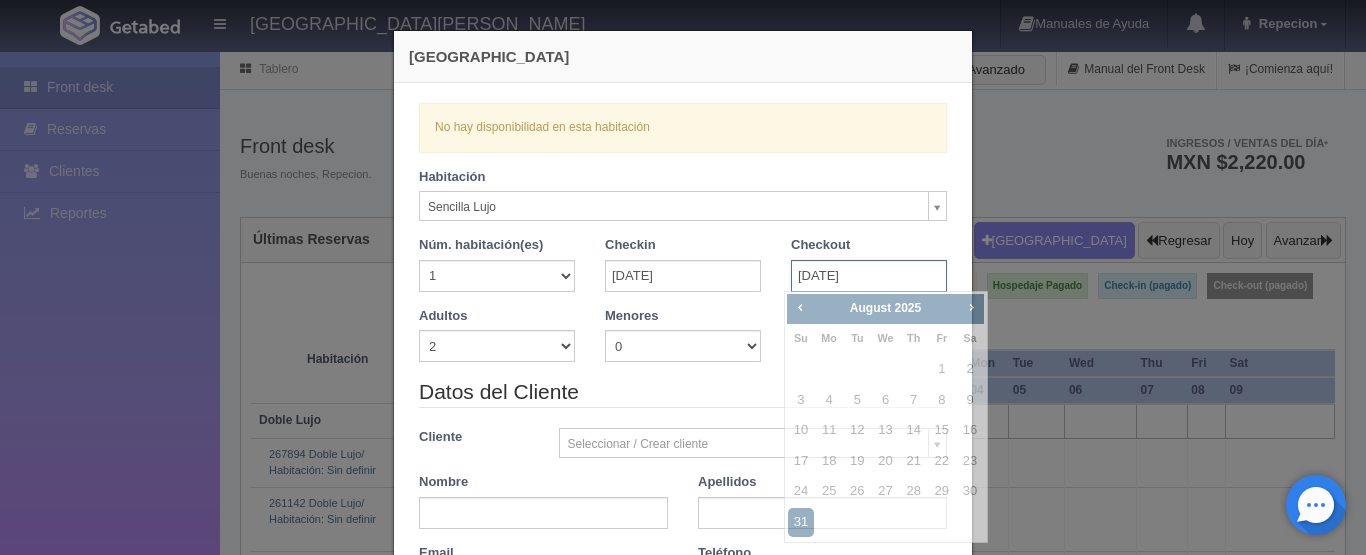 click on "31-08-2025" at bounding box center [869, 276] 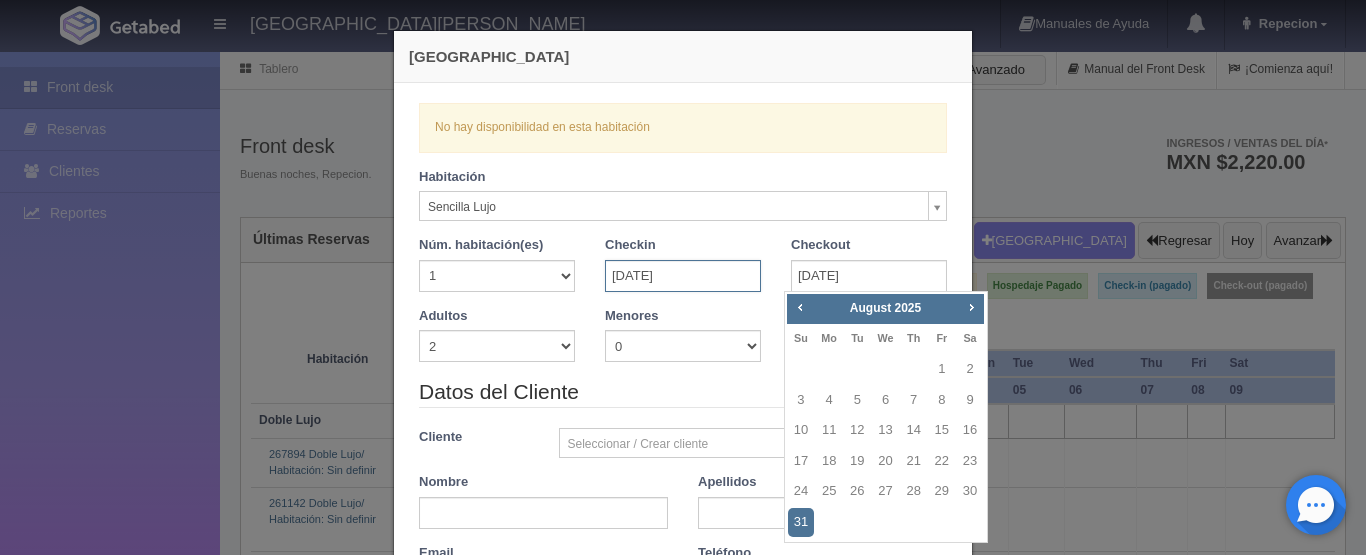 click on "30-07-2025" at bounding box center [683, 276] 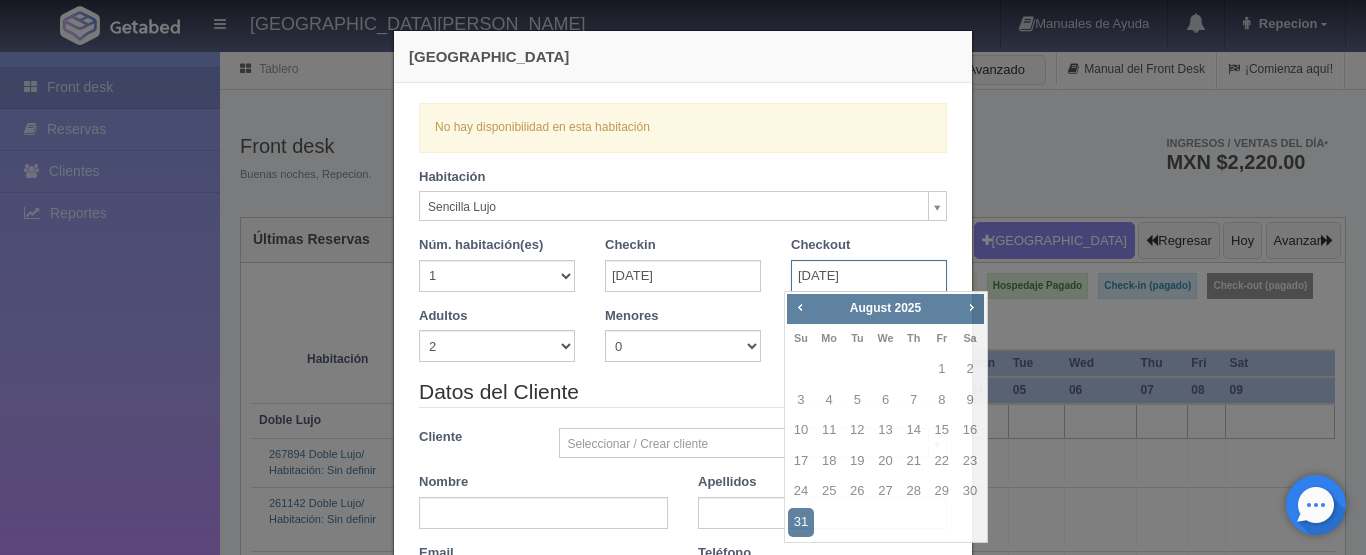 click on "31-08-2025" at bounding box center (869, 276) 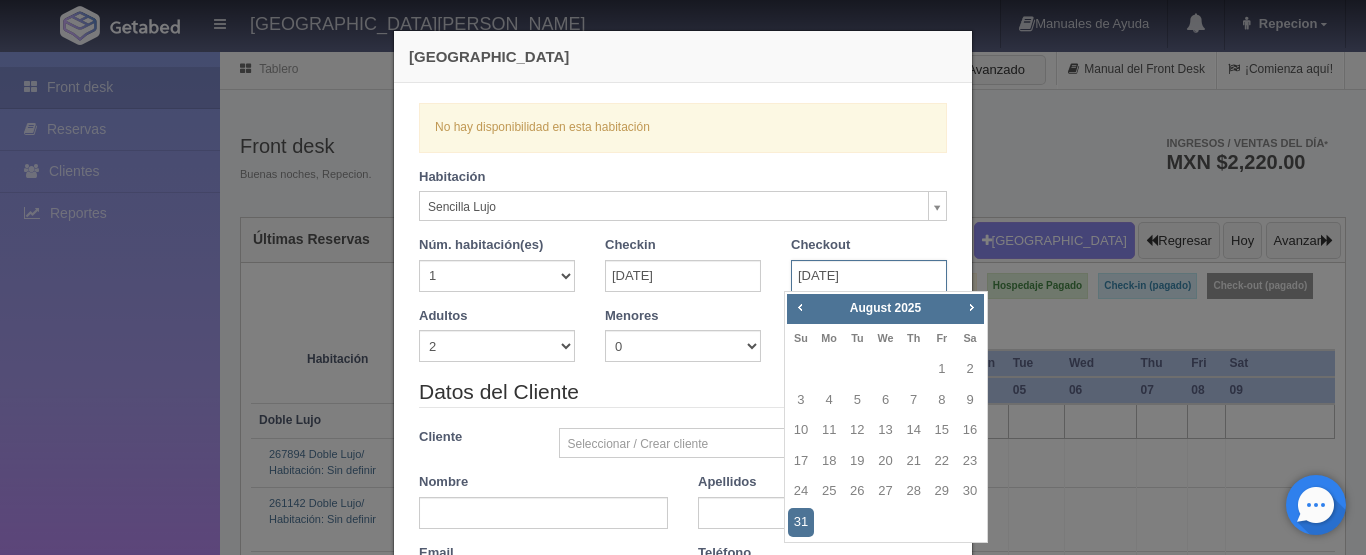 click on "31-08-2025" at bounding box center [869, 276] 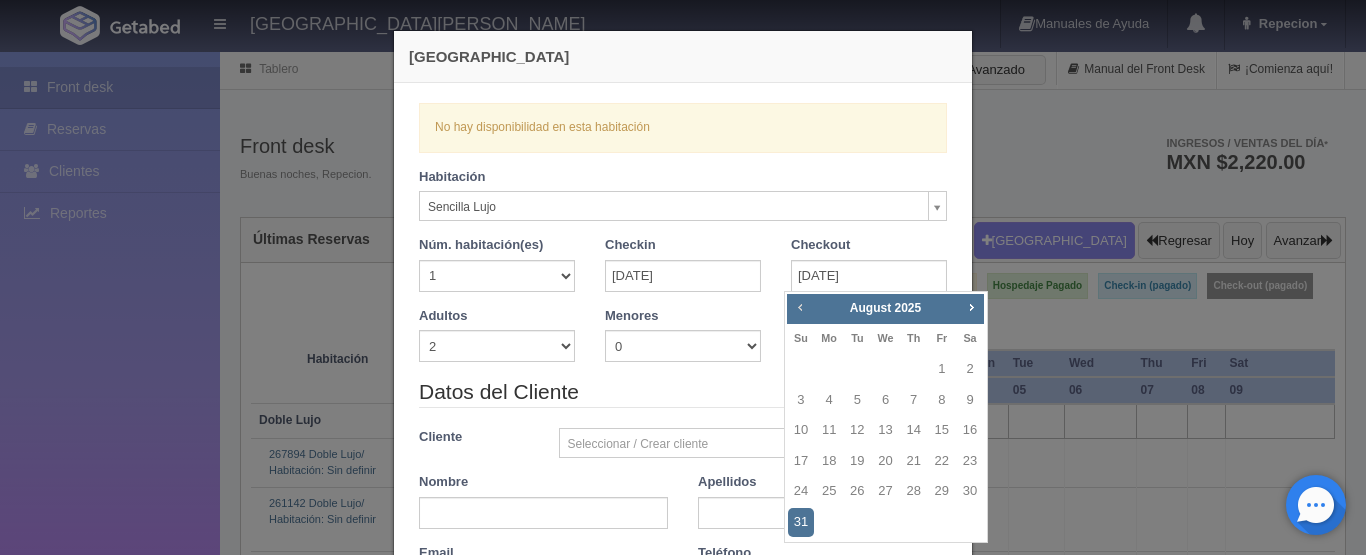 click on "Prev" at bounding box center [800, 307] 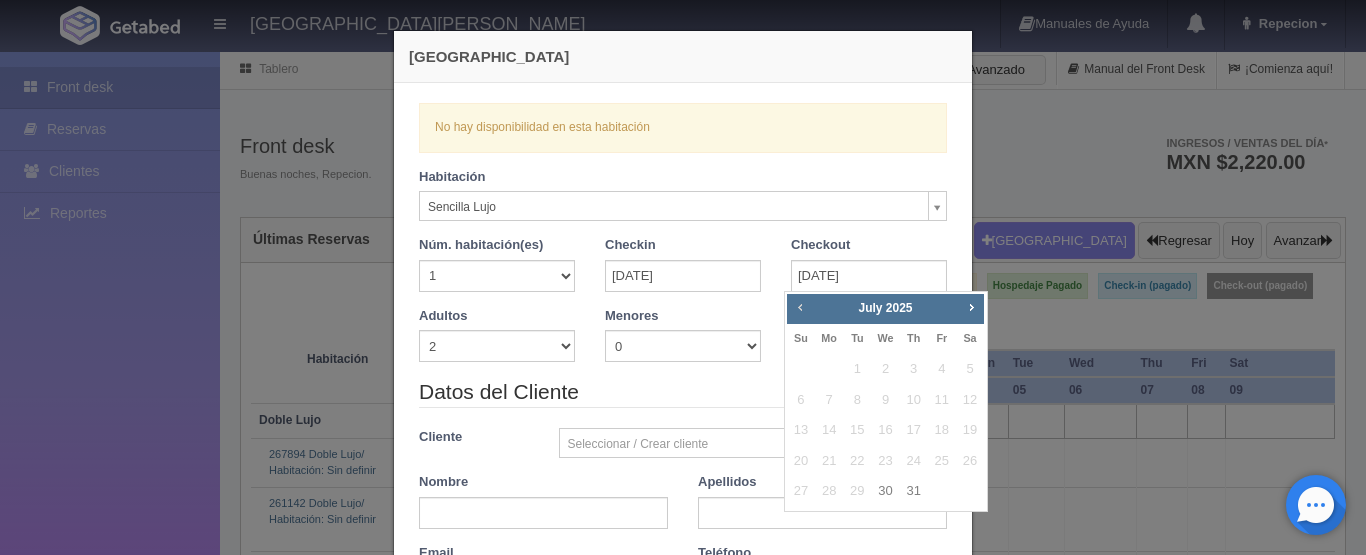 checkbox on "false" 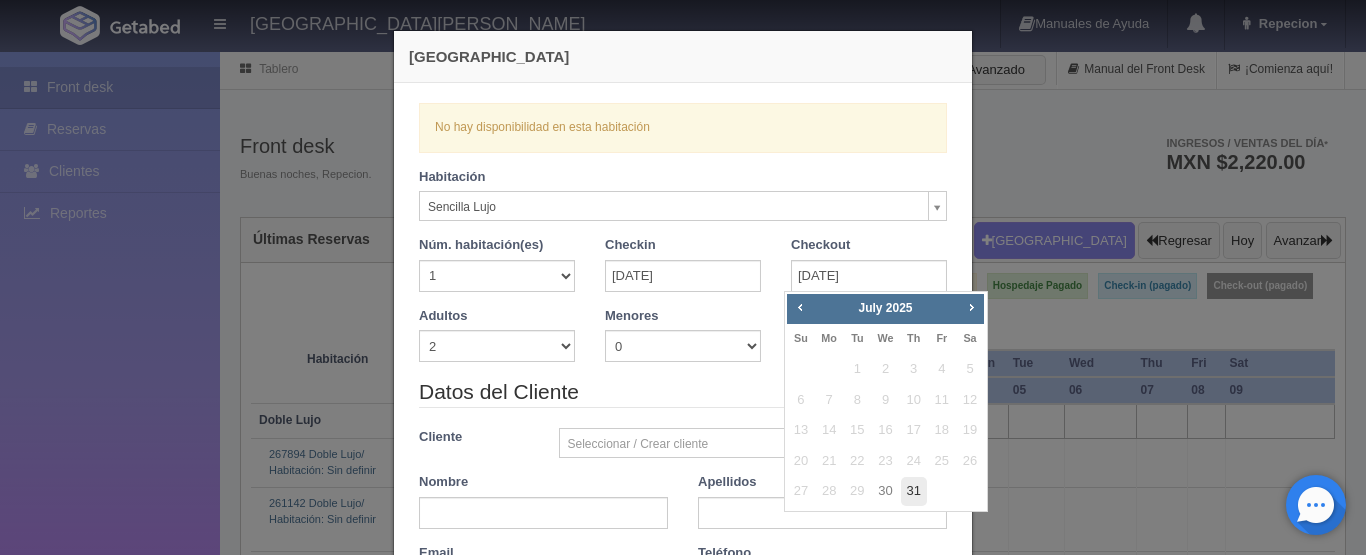 click on "31" at bounding box center [914, 491] 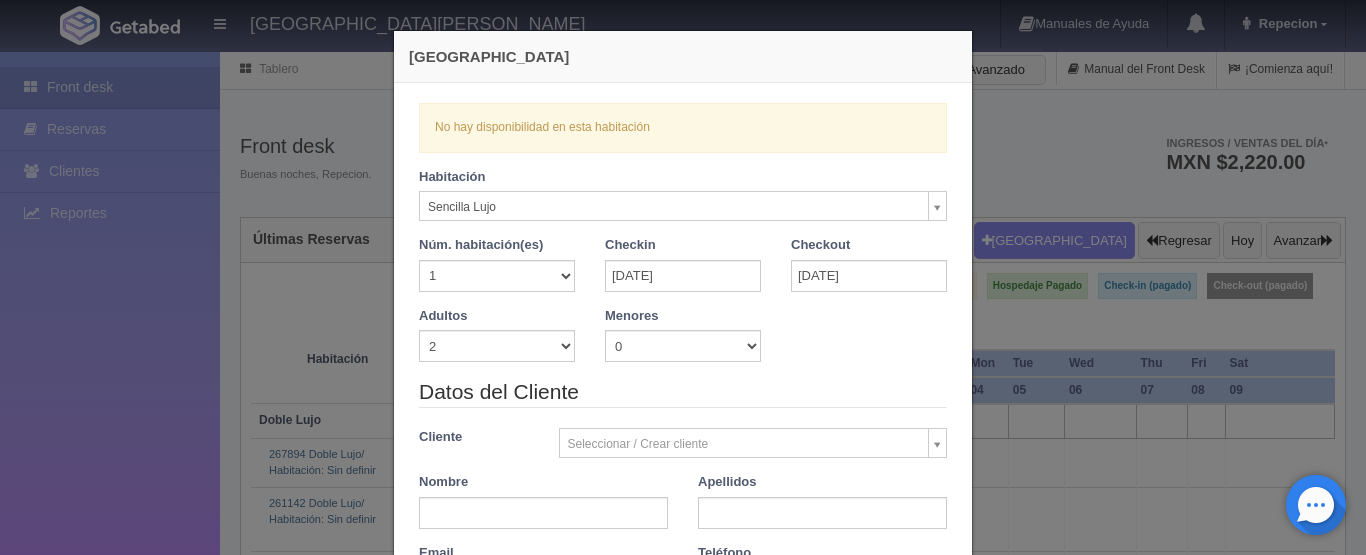 click on "HOTEL SAN FRANCISCO PLAZA
Manuales de Ayuda
Actualizaciones recientes
Repecion
Mi Perfil
Salir / Log Out
Procesando...
Front desk
Reservas
Clientes
Reportes
Reporte del día
Concentrado de ventas
Analíticas y revenue
Tablero" at bounding box center [683, 1971] 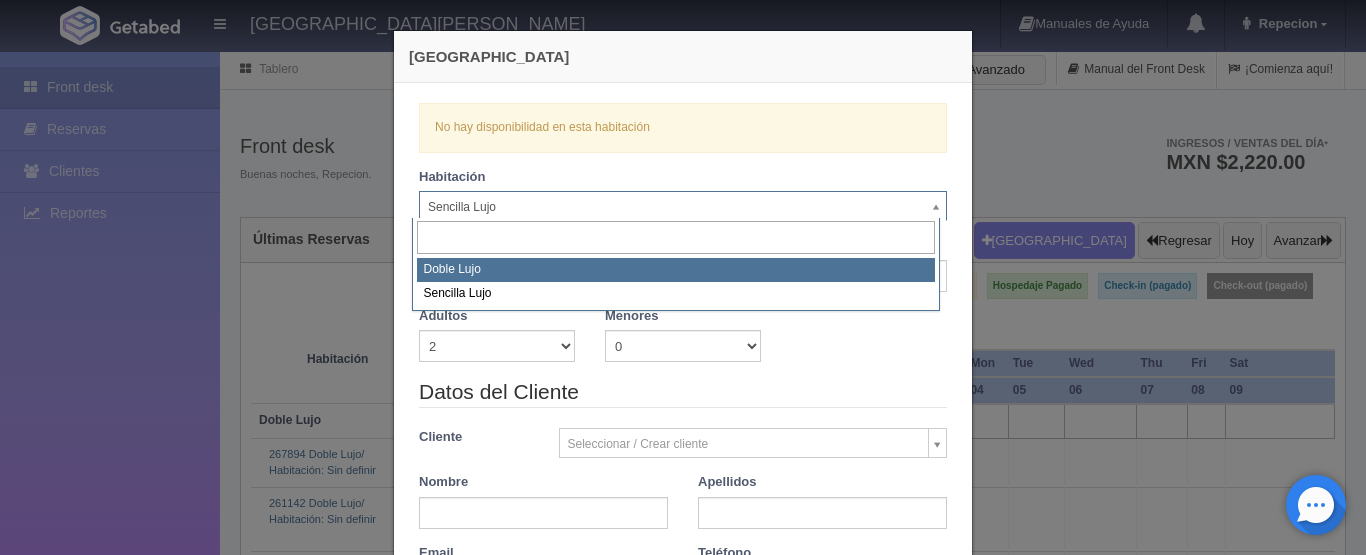 select on "577" 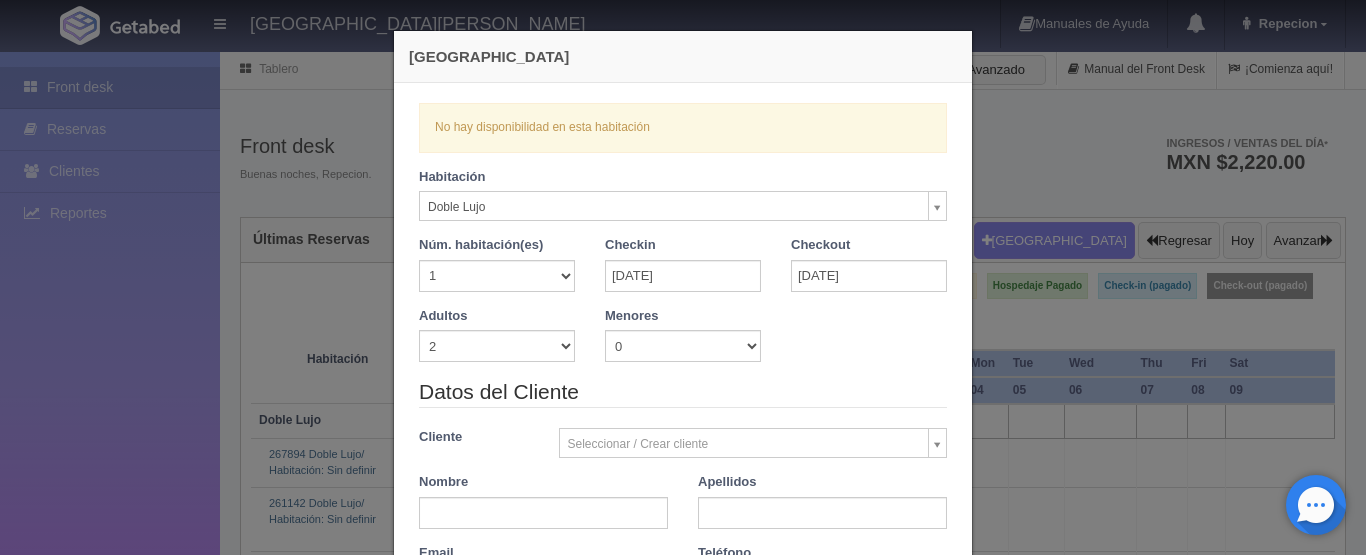 checkbox on "false" 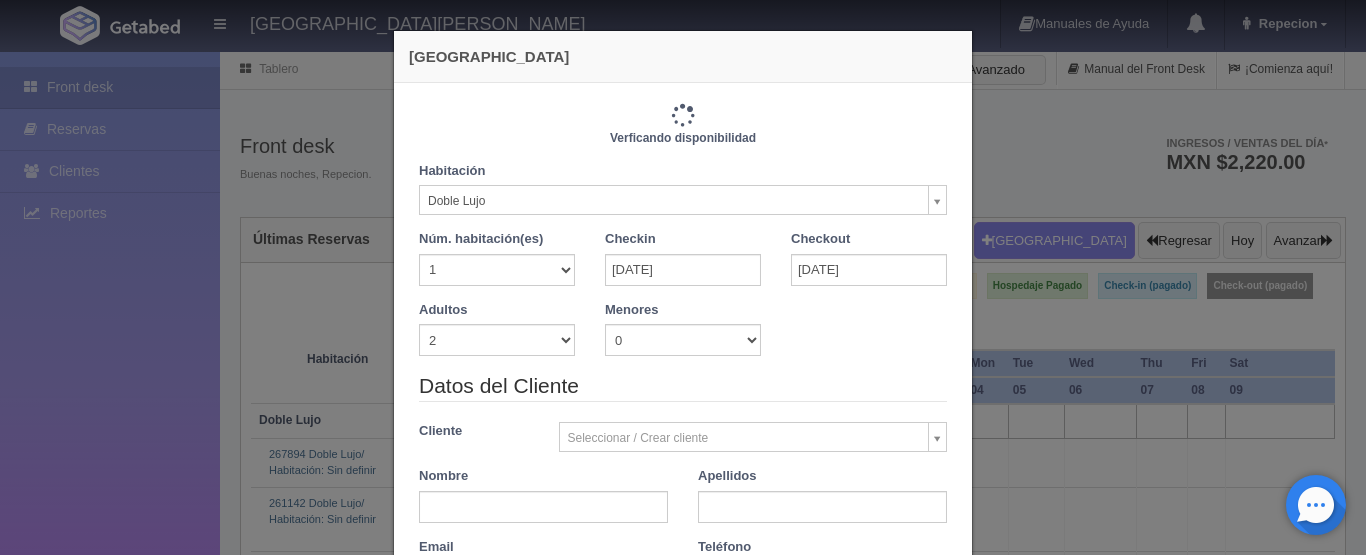 type on "1220.00" 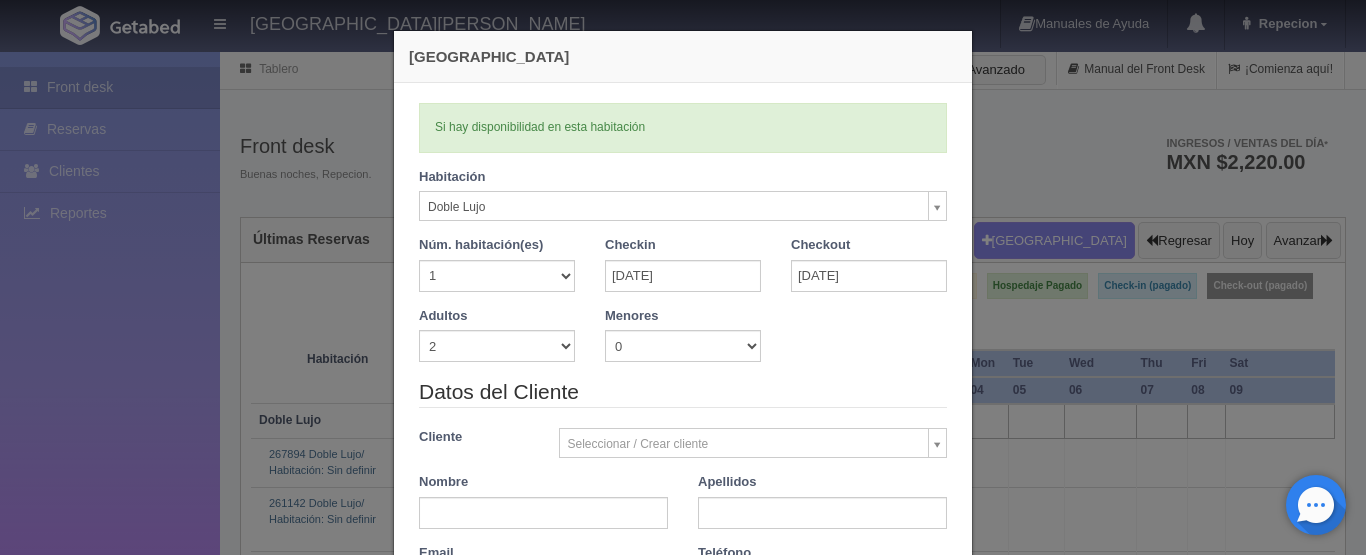 click on "HOTEL SAN FRANCISCO PLAZA
Manuales de Ayuda
Actualizaciones recientes
Repecion
Mi Perfil
Salir / Log Out
Procesando...
Front desk
Reservas
Clientes
Reportes
Reporte del día
Concentrado de ventas
Analíticas y revenue
Tablero" at bounding box center (683, 1971) 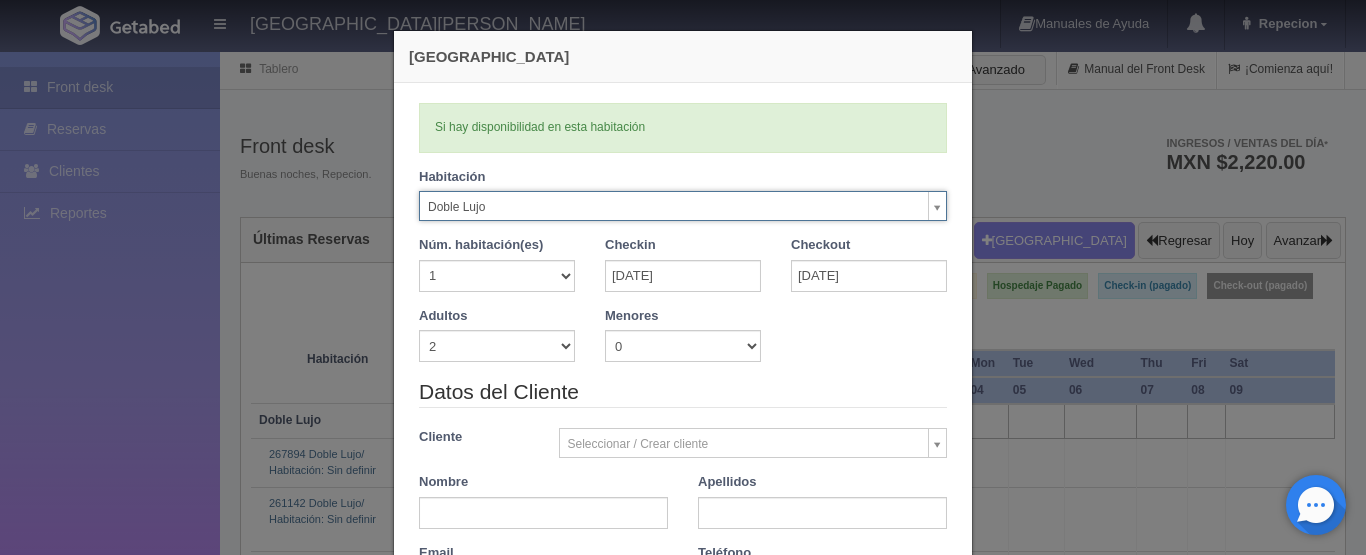click on "HOTEL SAN FRANCISCO PLAZA
Manuales de Ayuda
Actualizaciones recientes
Repecion
Mi Perfil
Salir / Log Out
Procesando...
Front desk
Reservas
Clientes
Reportes
Reporte del día
Concentrado de ventas
Analíticas y revenue
Tablero" at bounding box center (683, 1971) 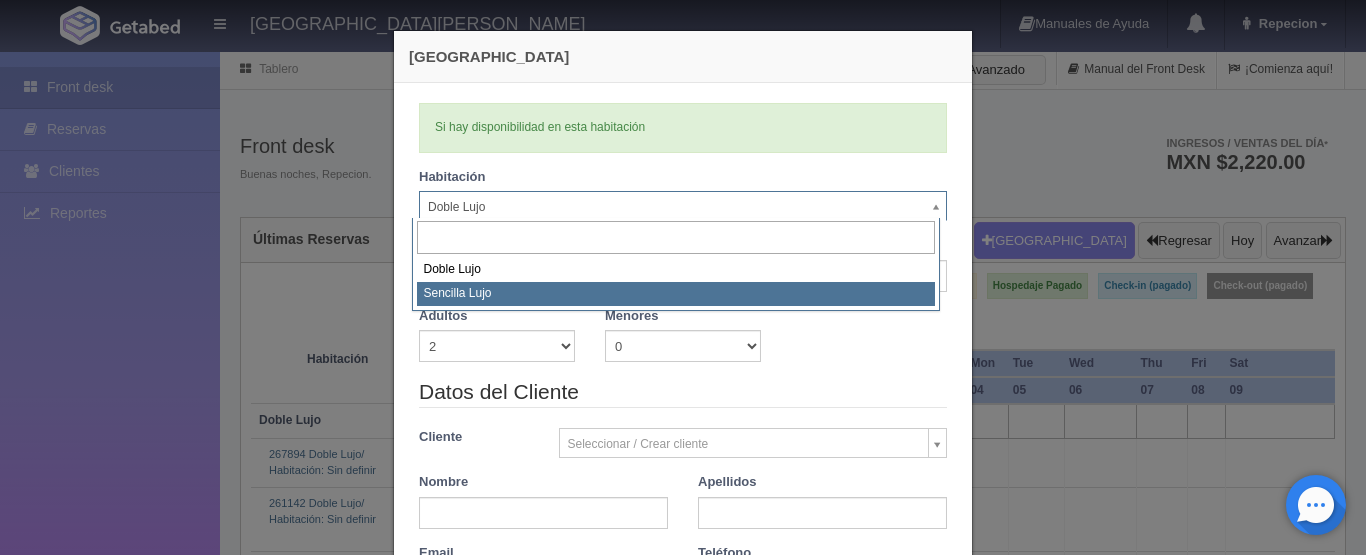 select on "576" 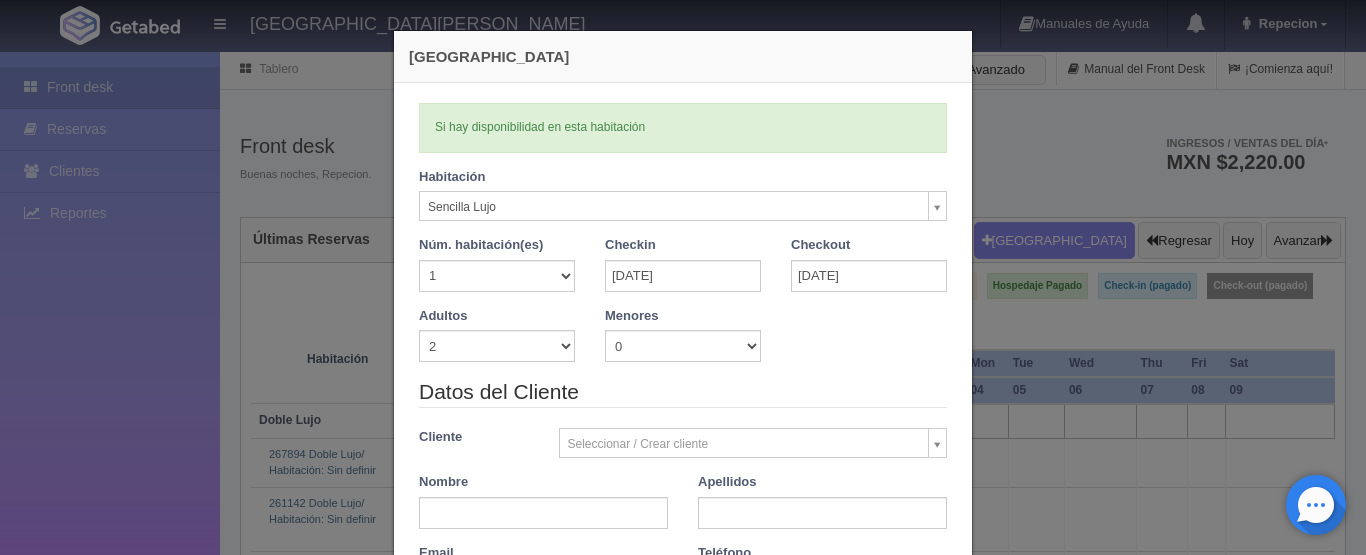 type 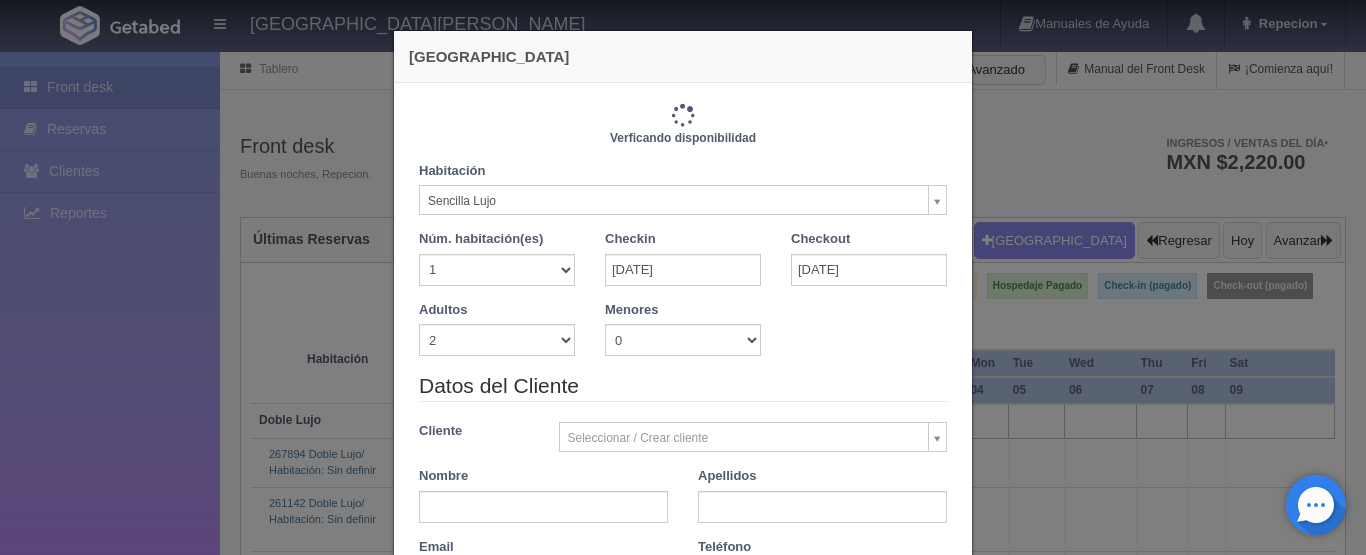 type on "1150.00" 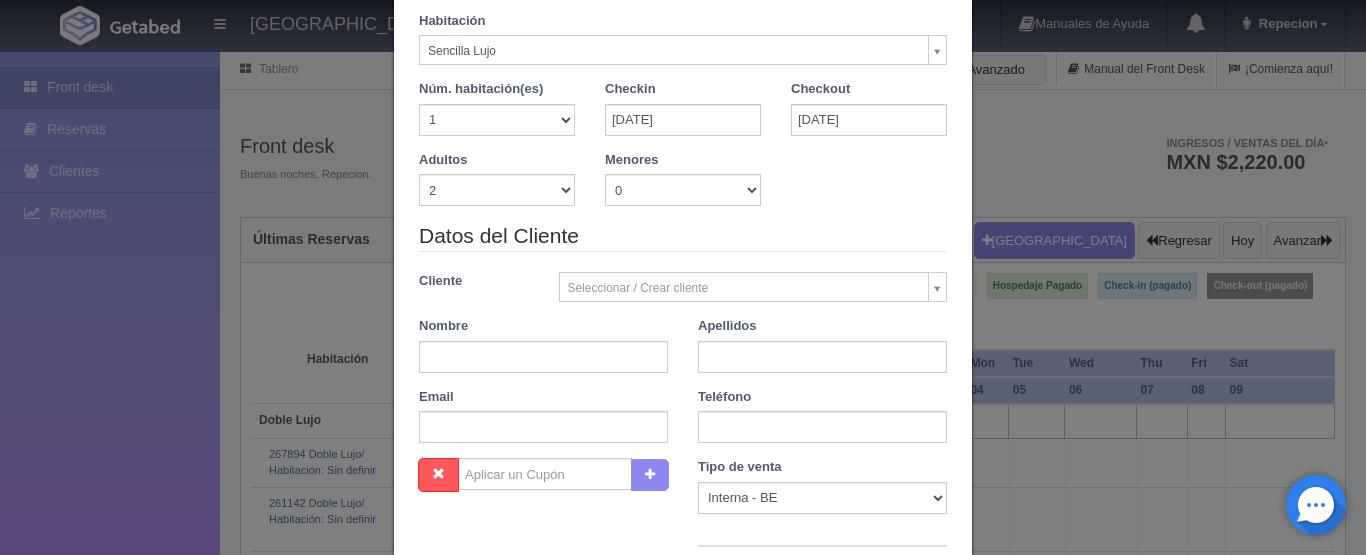 scroll, scrollTop: 200, scrollLeft: 0, axis: vertical 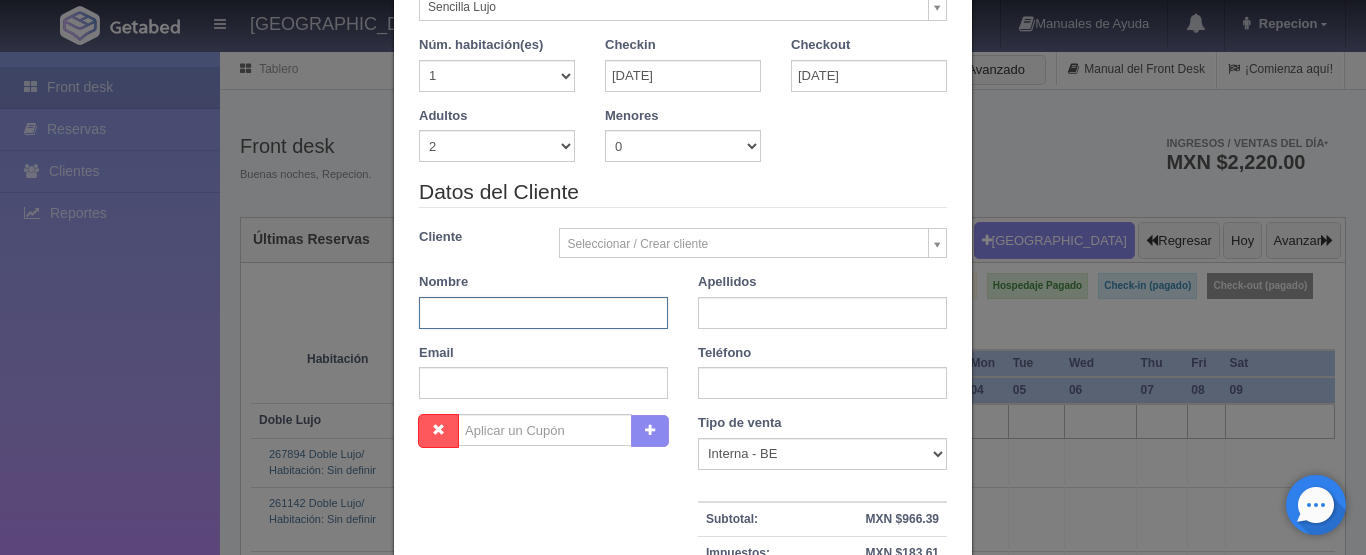 click at bounding box center (543, 313) 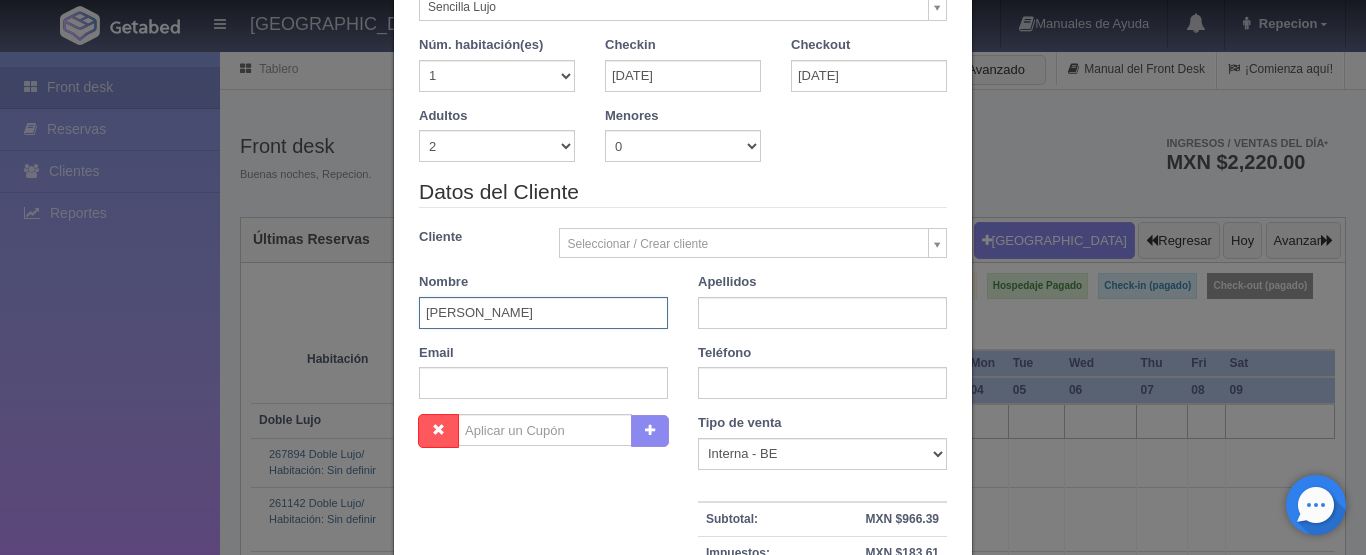 type on "evaristo" 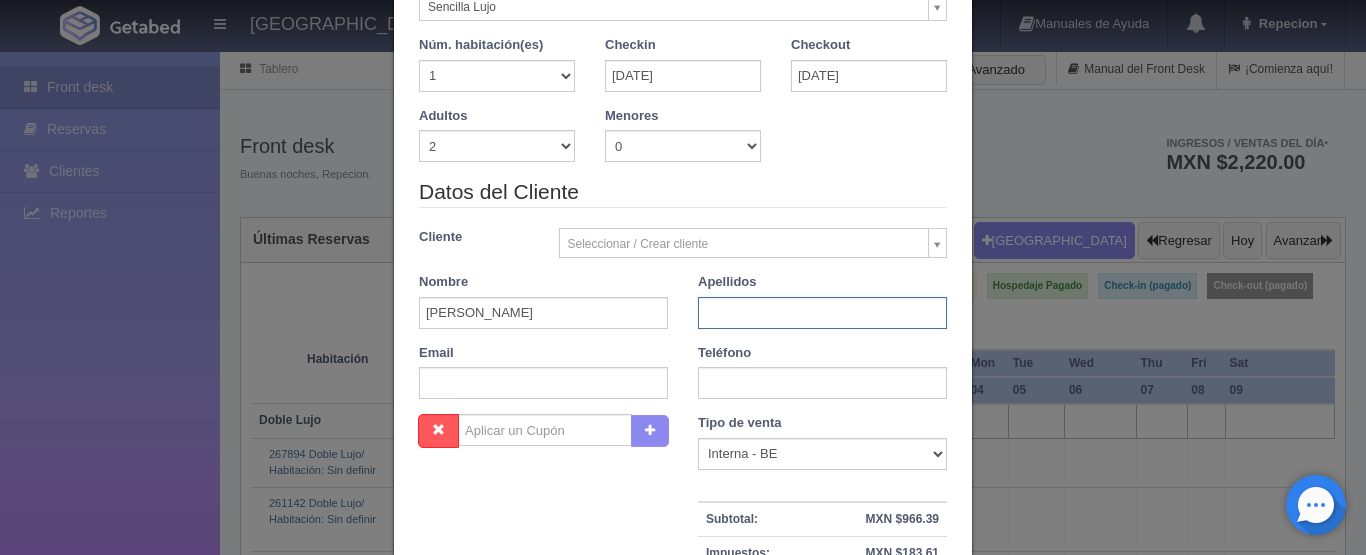 click at bounding box center [822, 313] 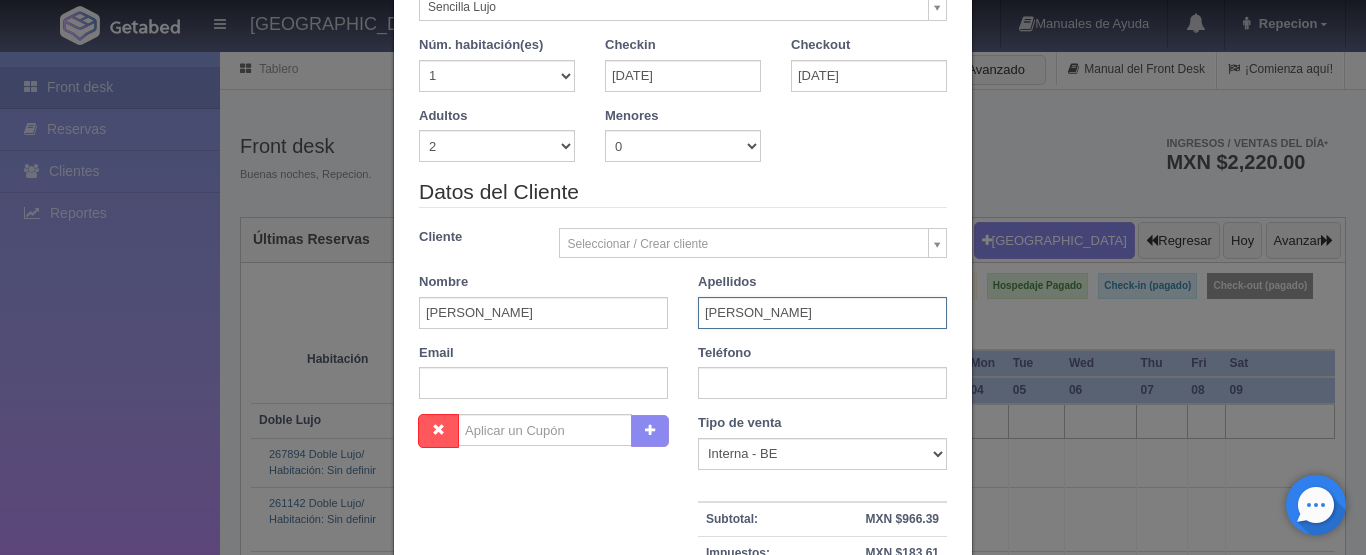 scroll, scrollTop: 400, scrollLeft: 0, axis: vertical 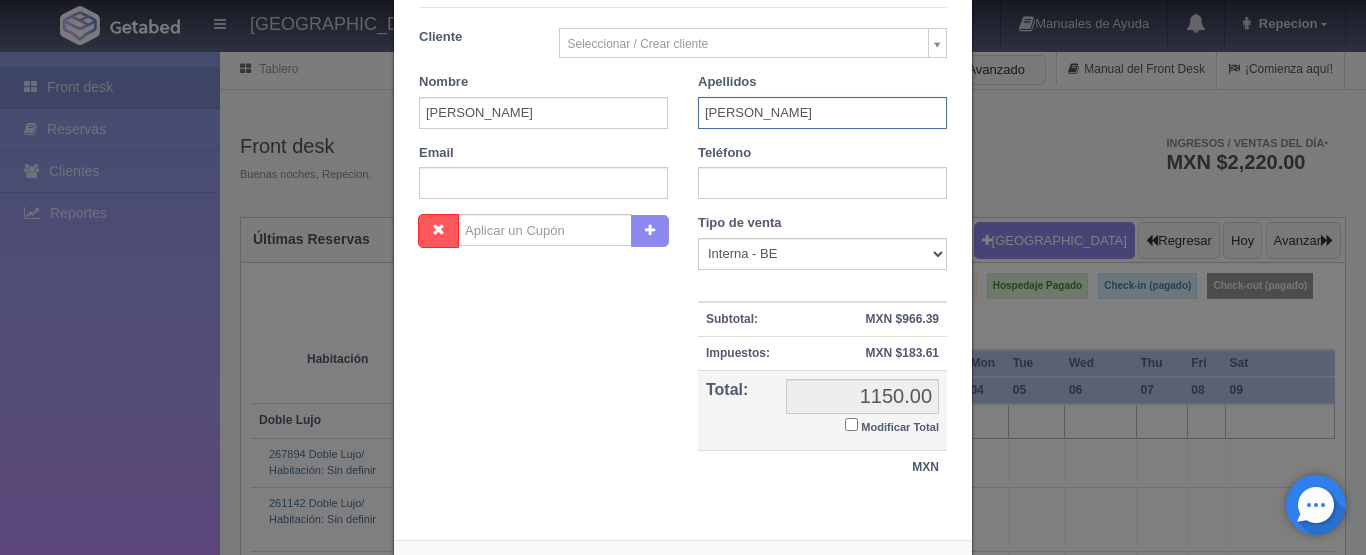 type on "benitez" 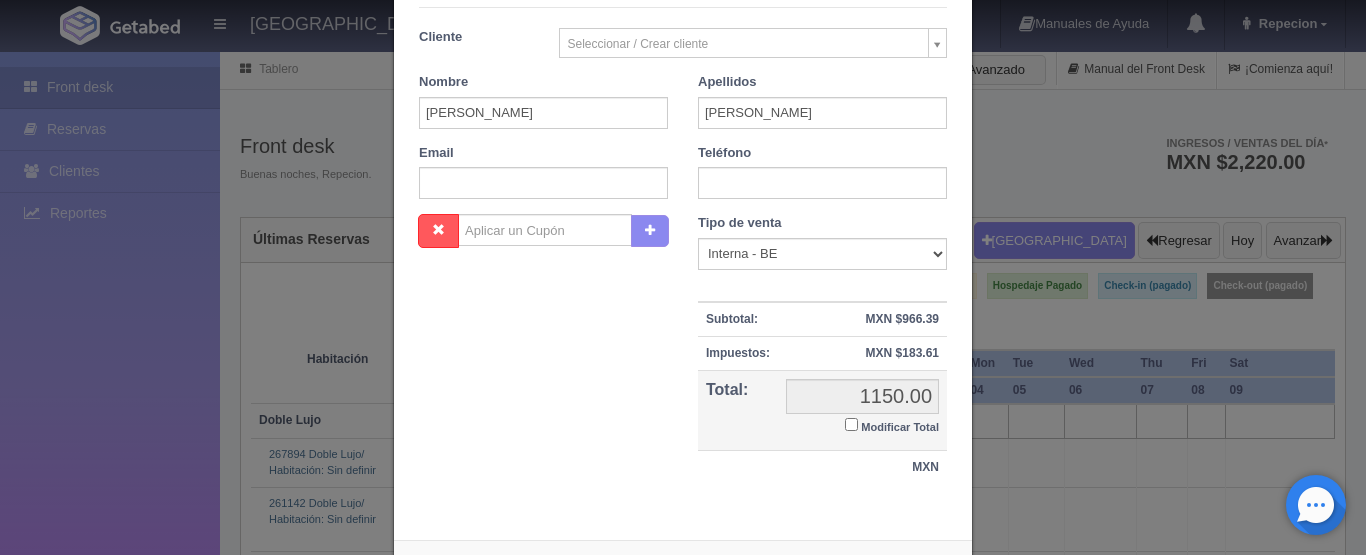 click on "Modificar Total" at bounding box center (851, 424) 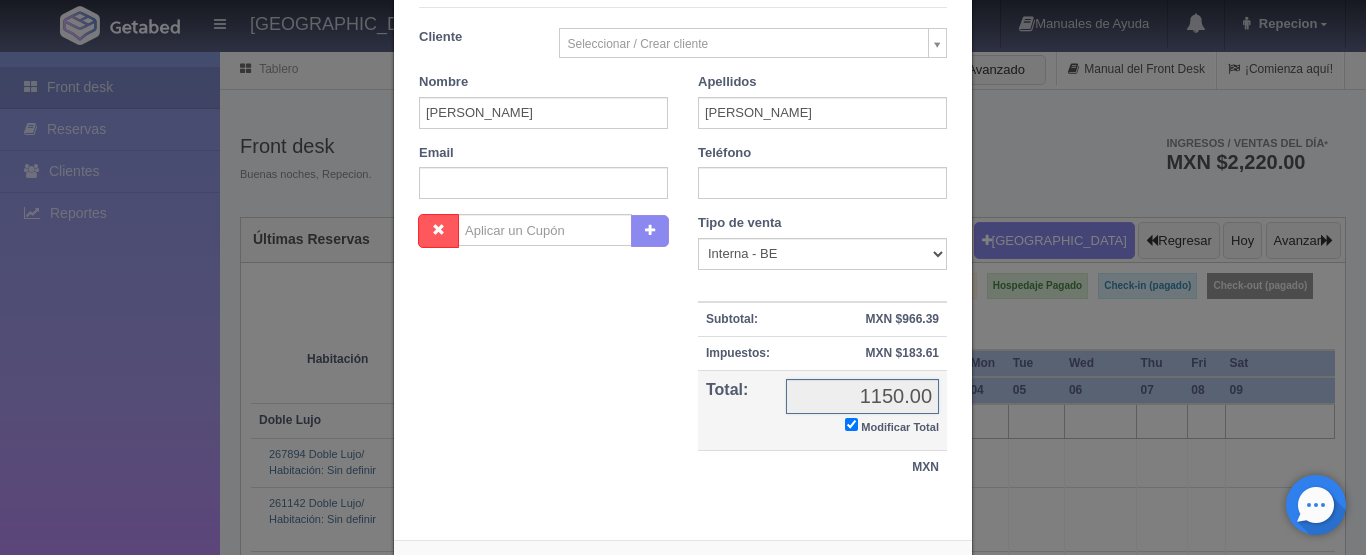 checkbox on "true" 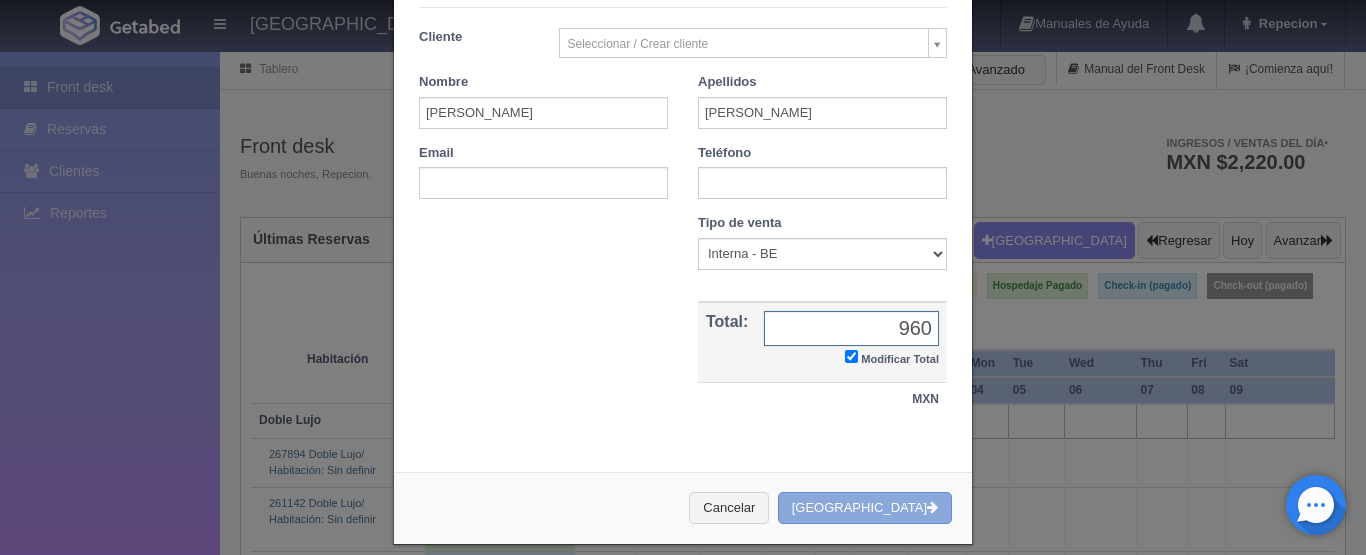 type on "960" 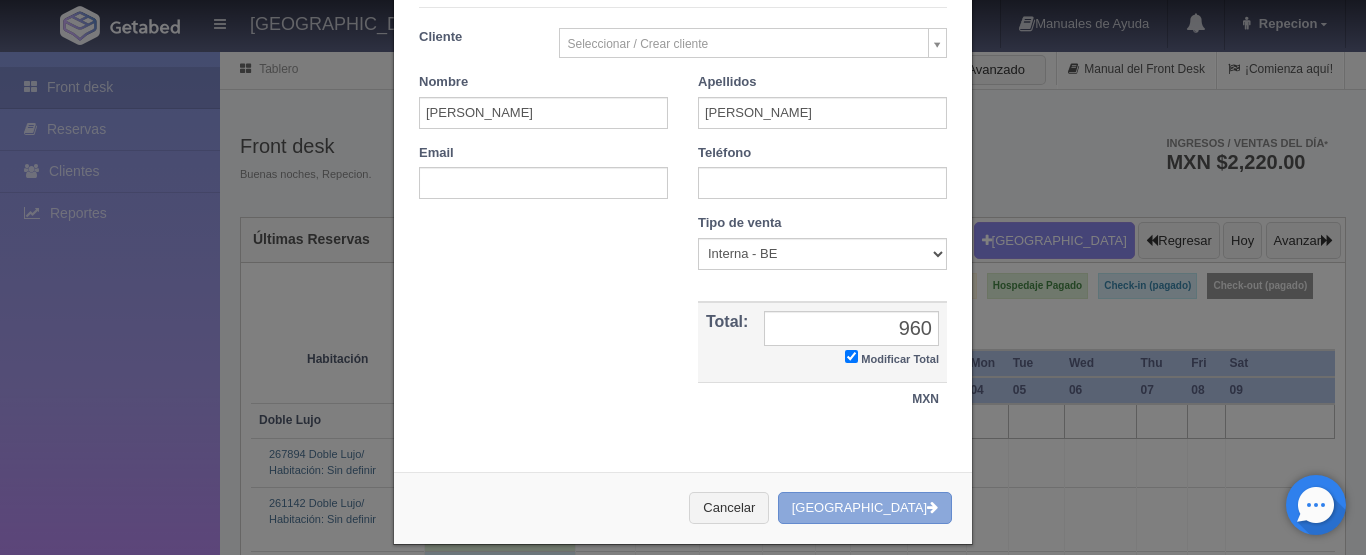 click on "[GEOGRAPHIC_DATA]" at bounding box center (865, 508) 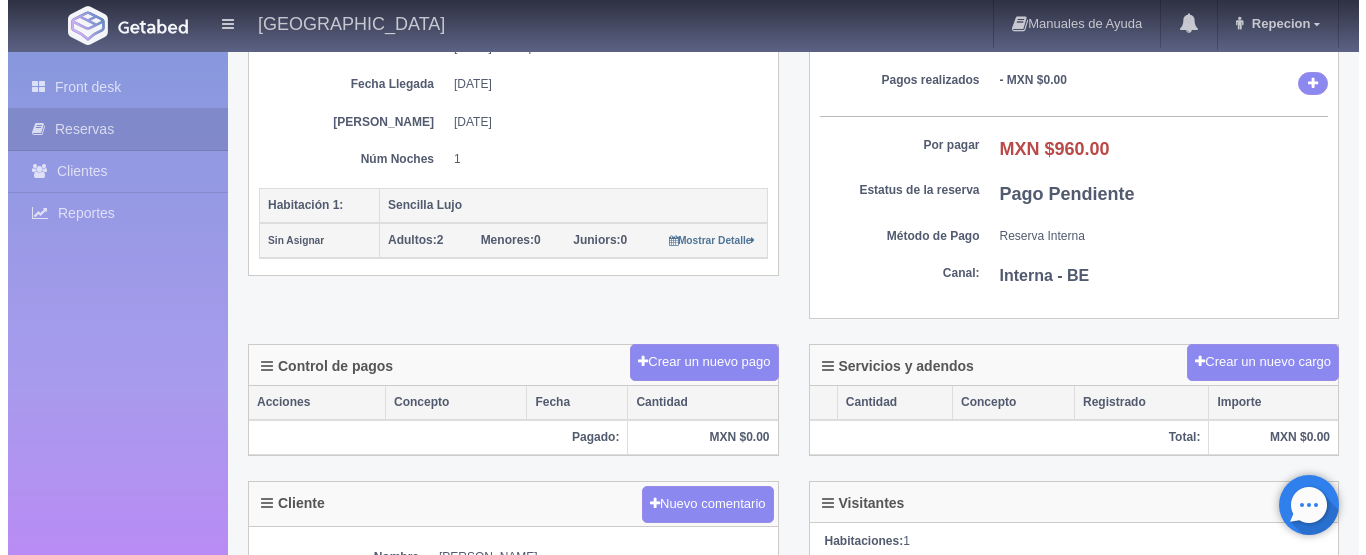 scroll, scrollTop: 400, scrollLeft: 0, axis: vertical 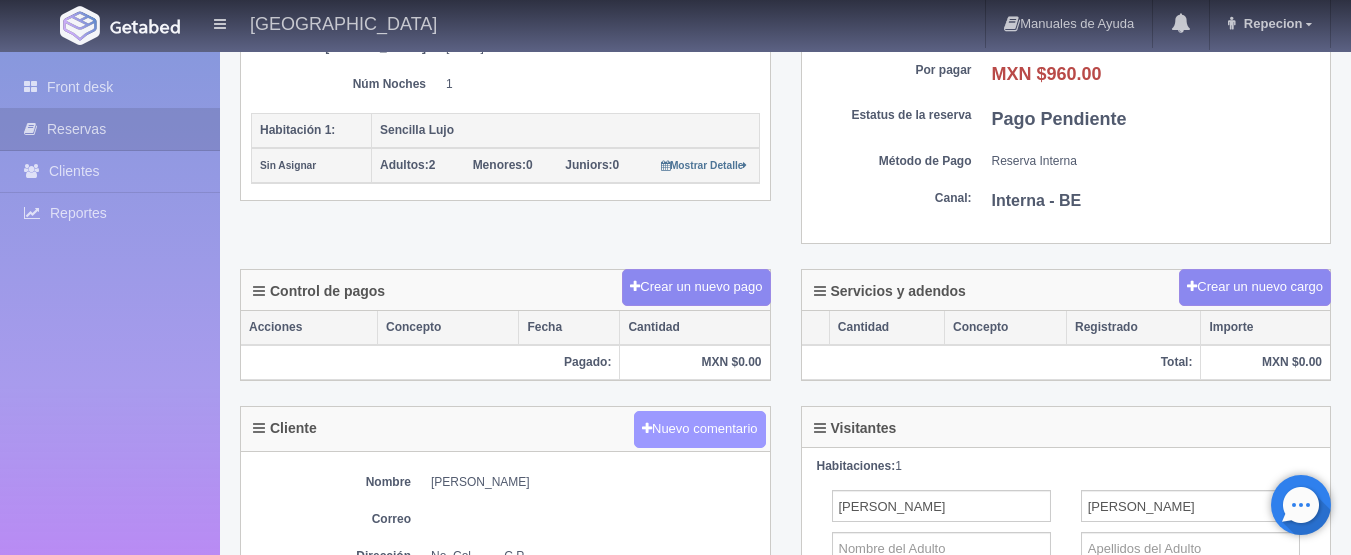 click on "Nuevo comentario" at bounding box center [700, 429] 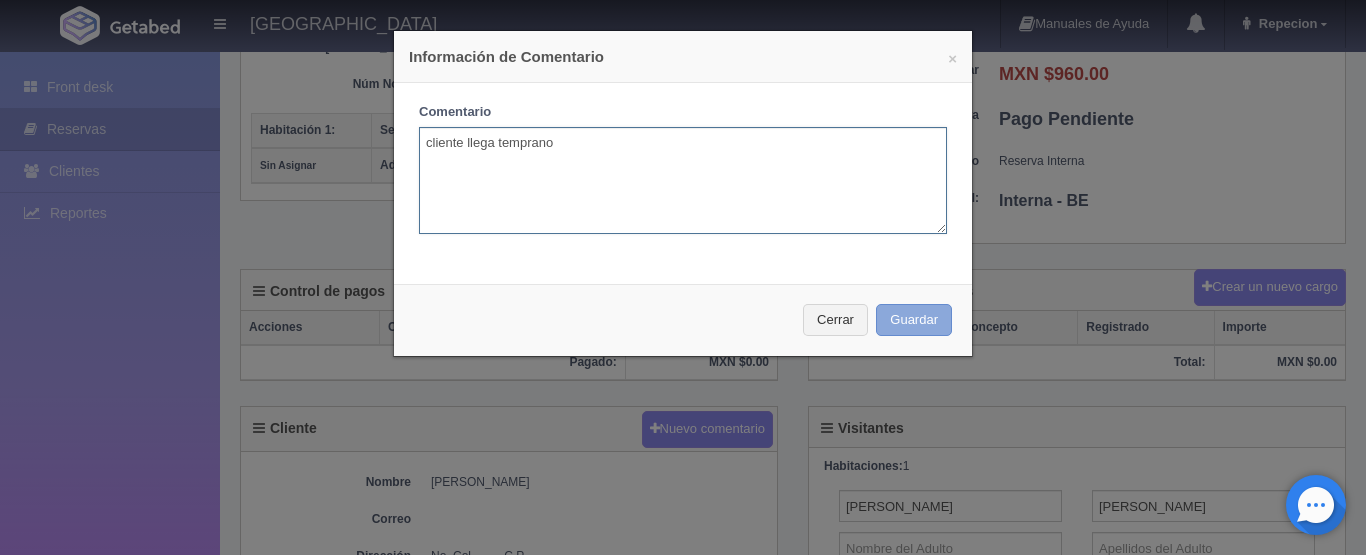 type on "cliente llega temprano" 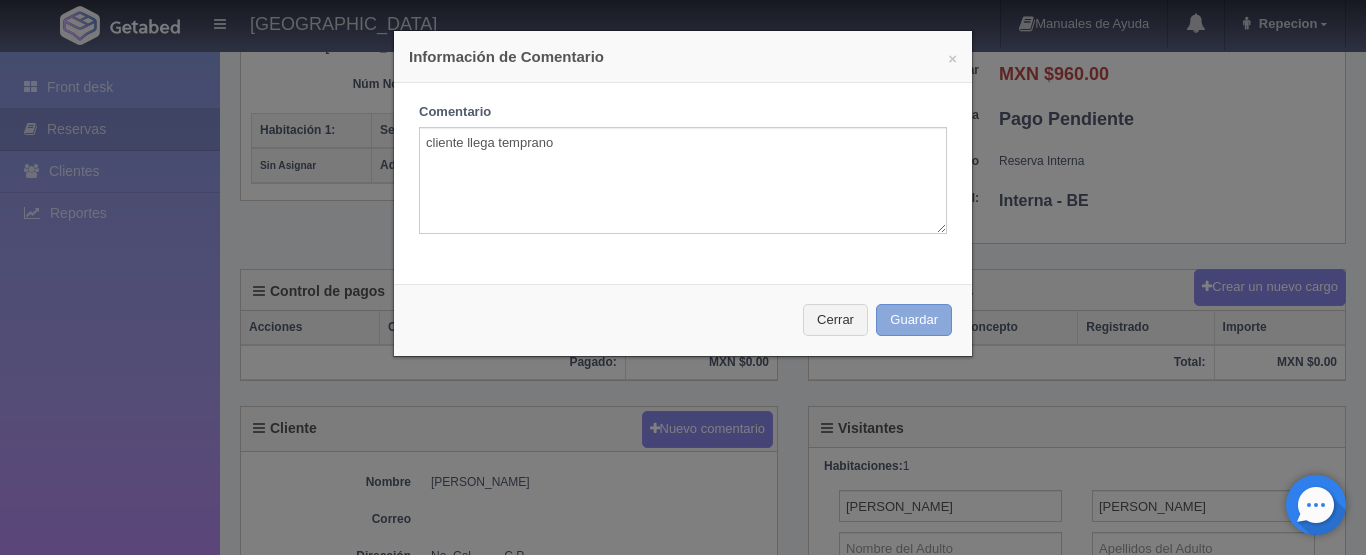 click on "Guardar" at bounding box center [914, 320] 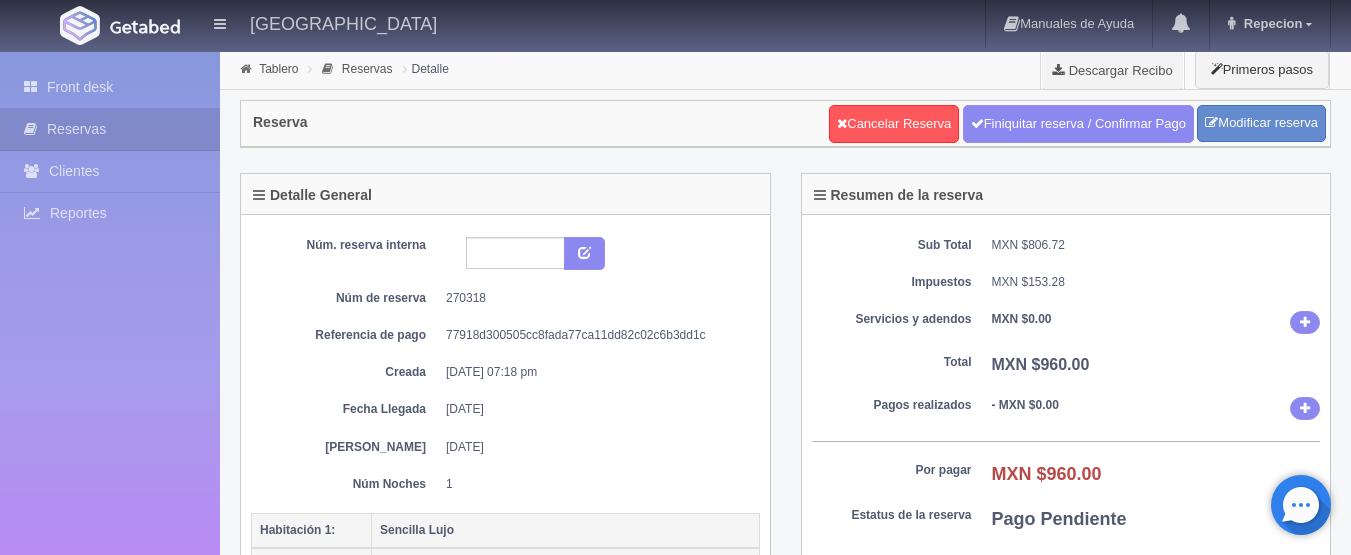 scroll, scrollTop: 400, scrollLeft: 0, axis: vertical 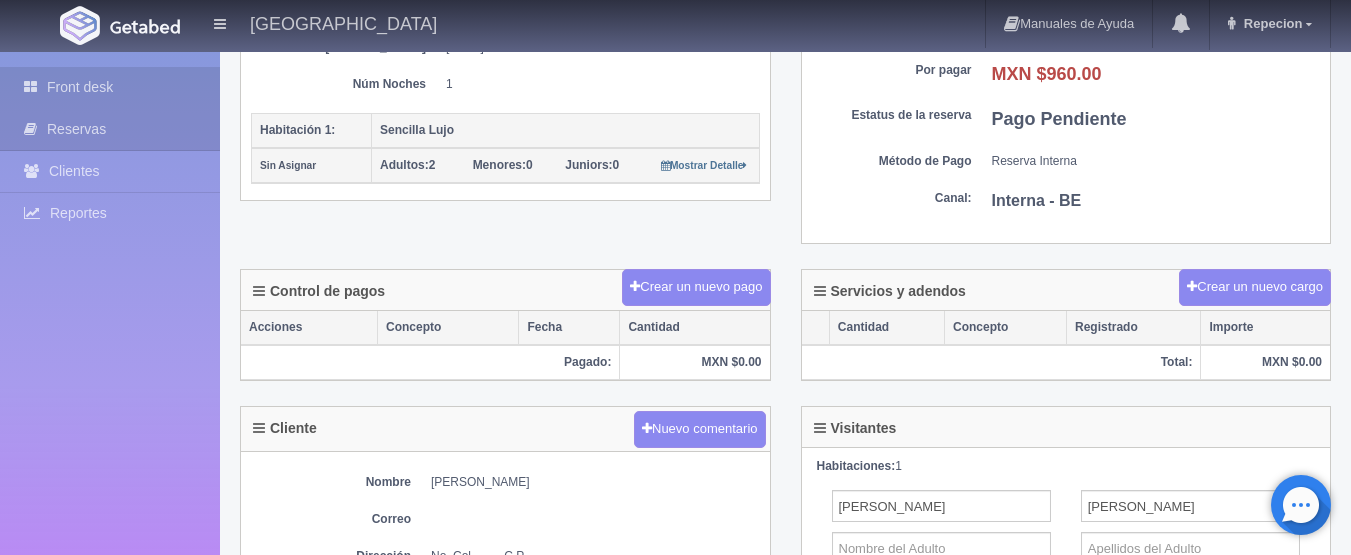 click on "Front desk" at bounding box center [110, 87] 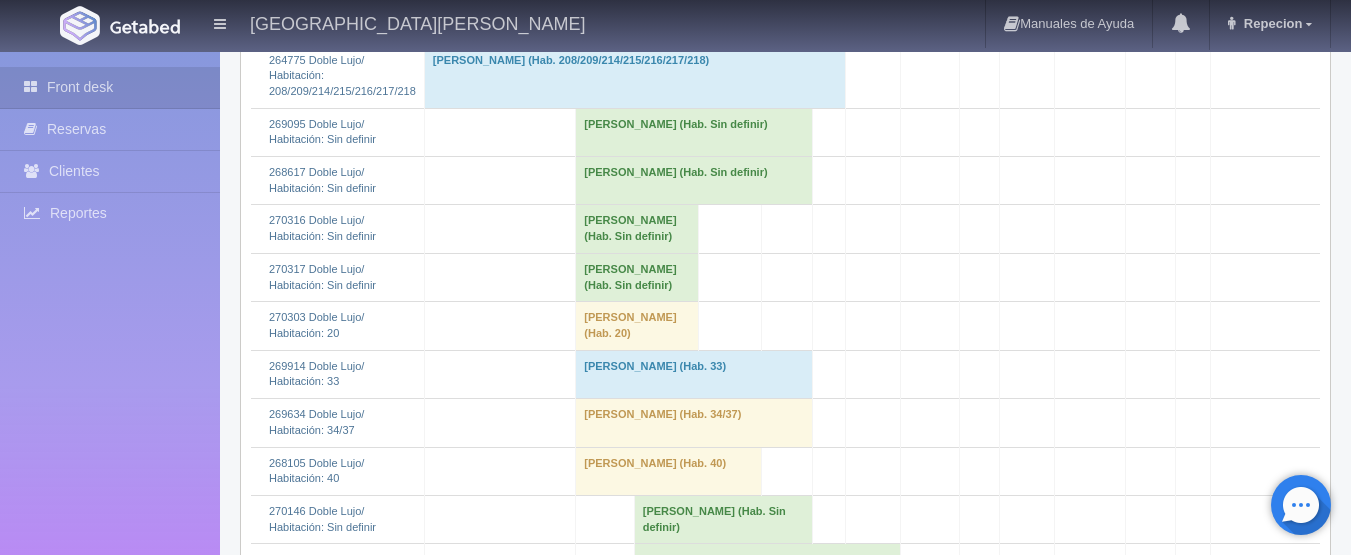 scroll, scrollTop: 700, scrollLeft: 0, axis: vertical 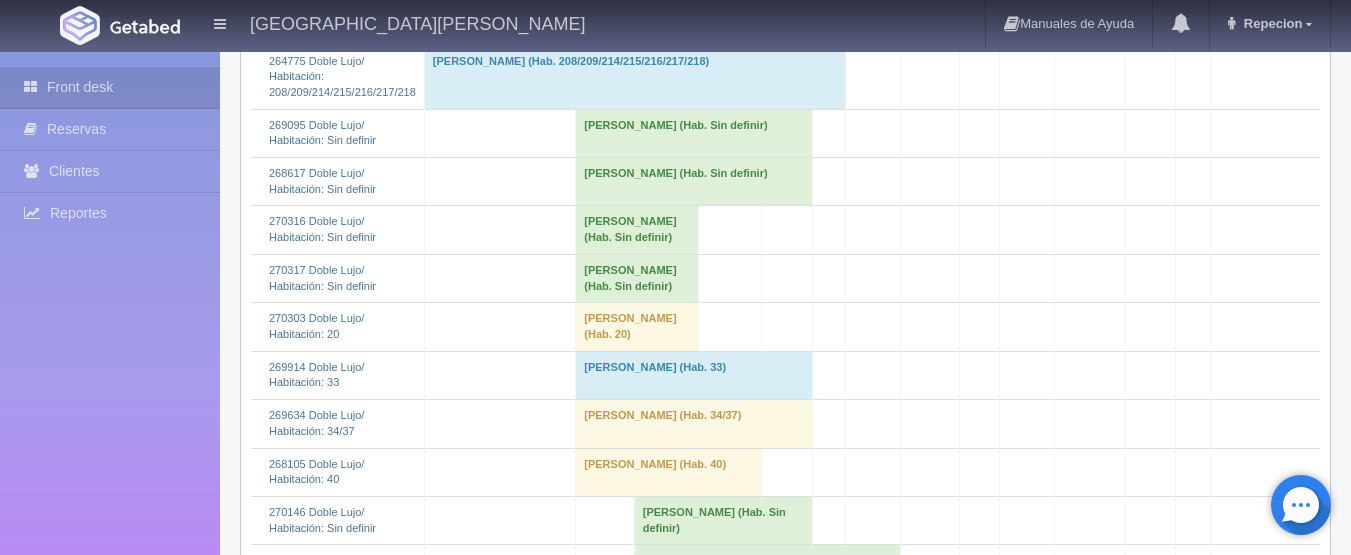 click on "[PERSON_NAME] 												(Hab. Sin definir)" at bounding box center [694, 133] 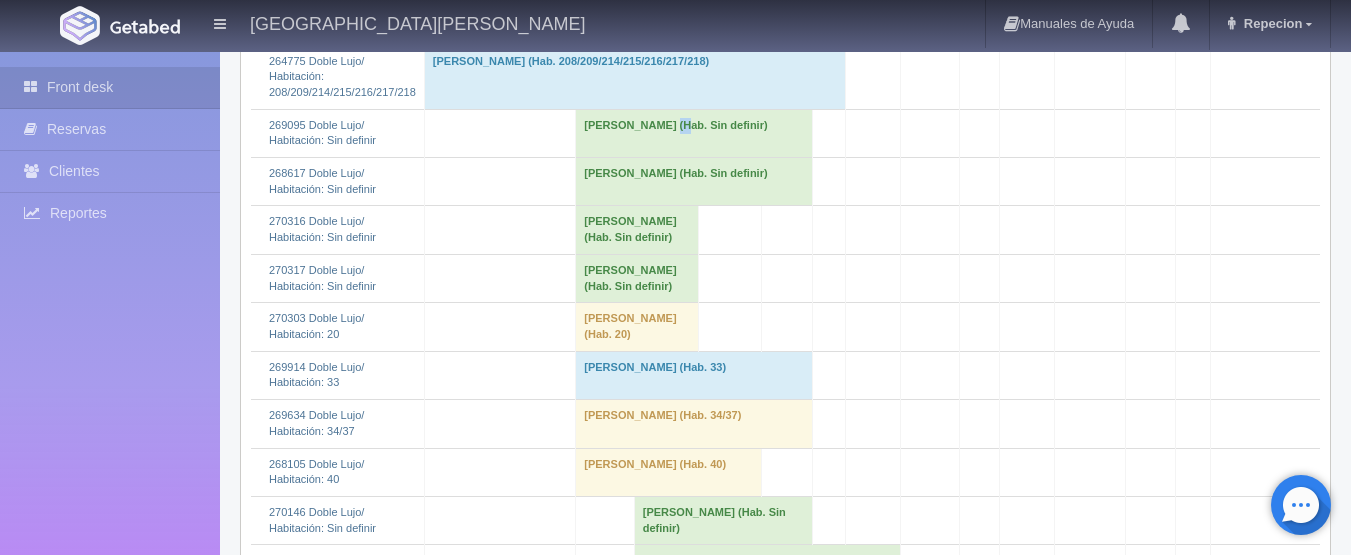 click on "[PERSON_NAME] 												(Hab. Sin definir)" at bounding box center [694, 133] 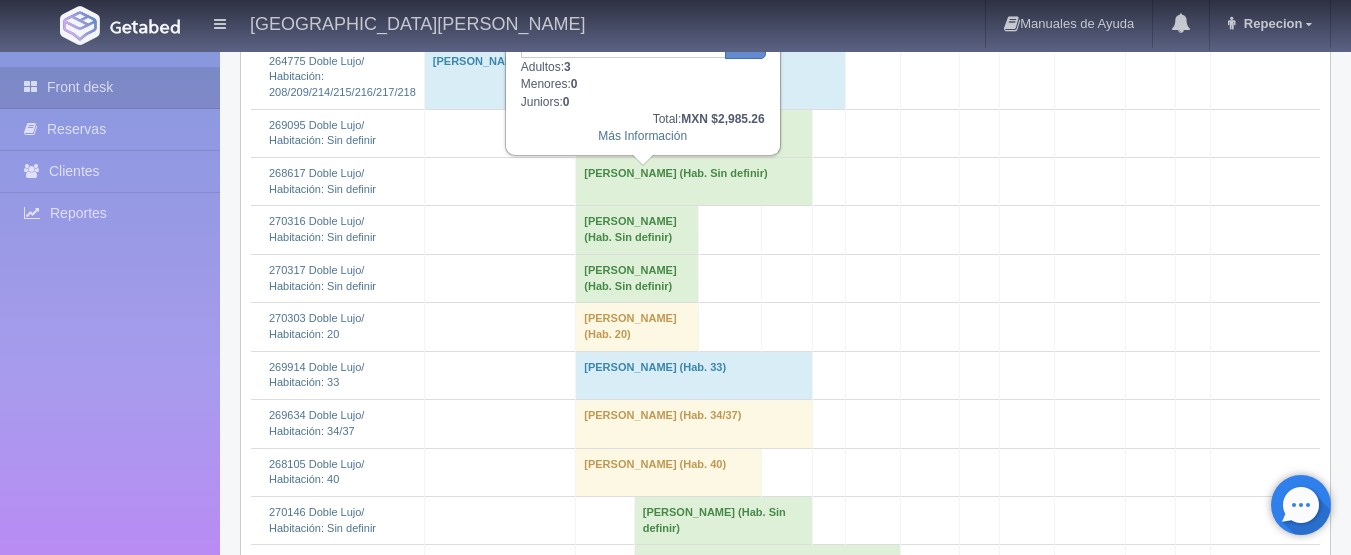click on "[PERSON_NAME] 												(Hab. Sin definir)" at bounding box center [694, 133] 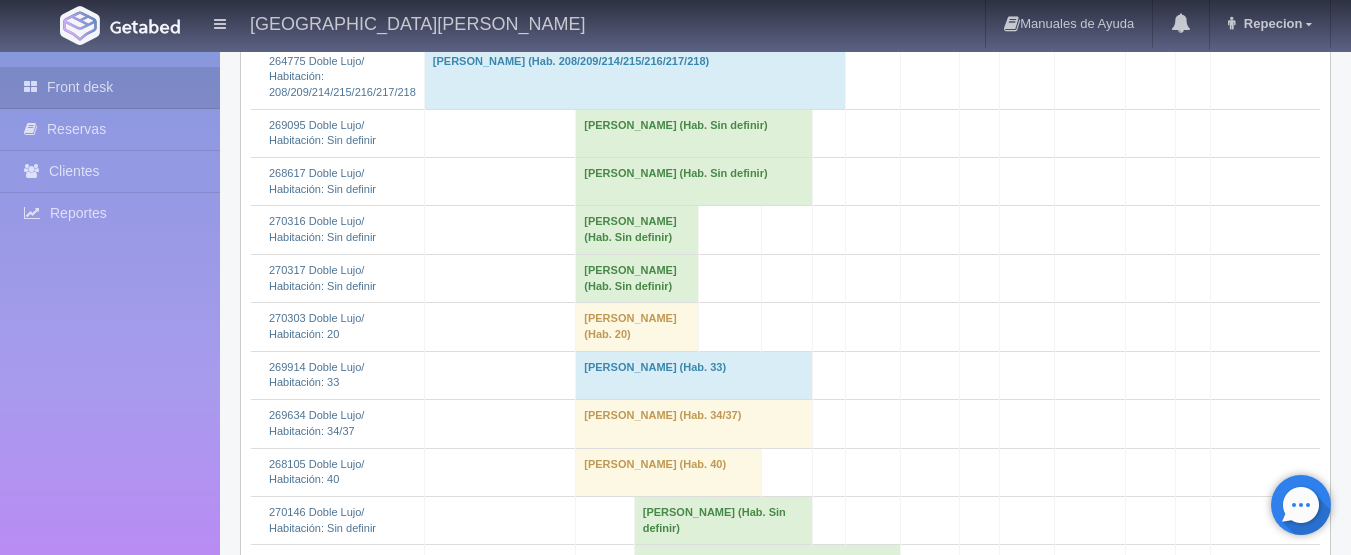 click on "[PERSON_NAME] 												(Hab. Sin definir)" at bounding box center (637, 230) 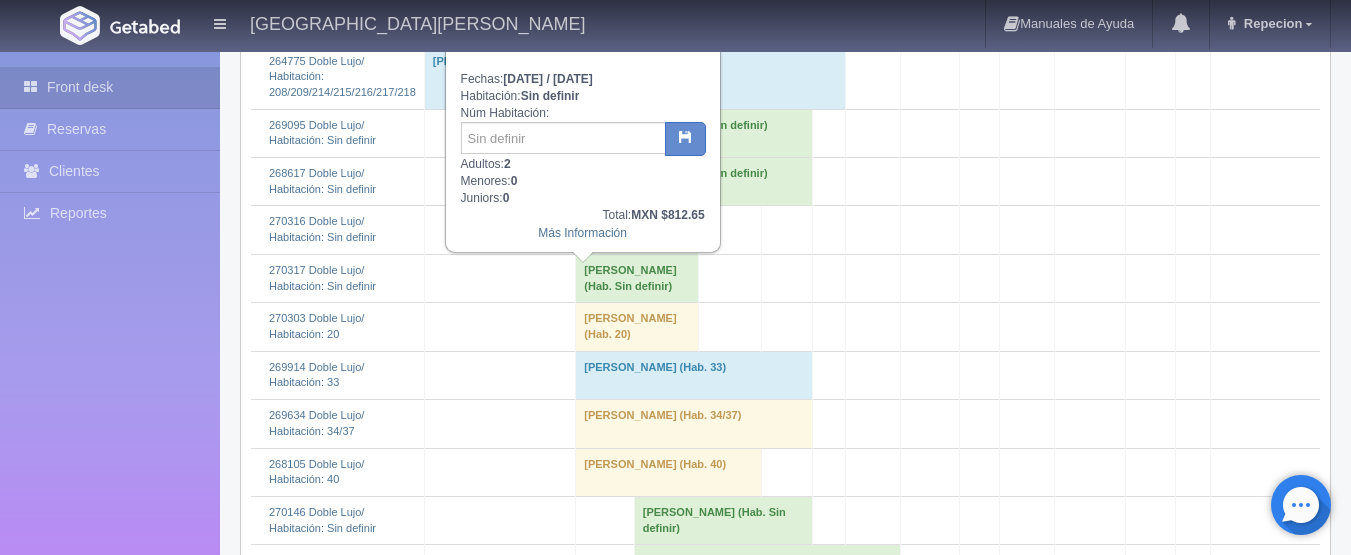 click on "[PERSON_NAME] 												(Hab. Sin definir)" at bounding box center [637, 230] 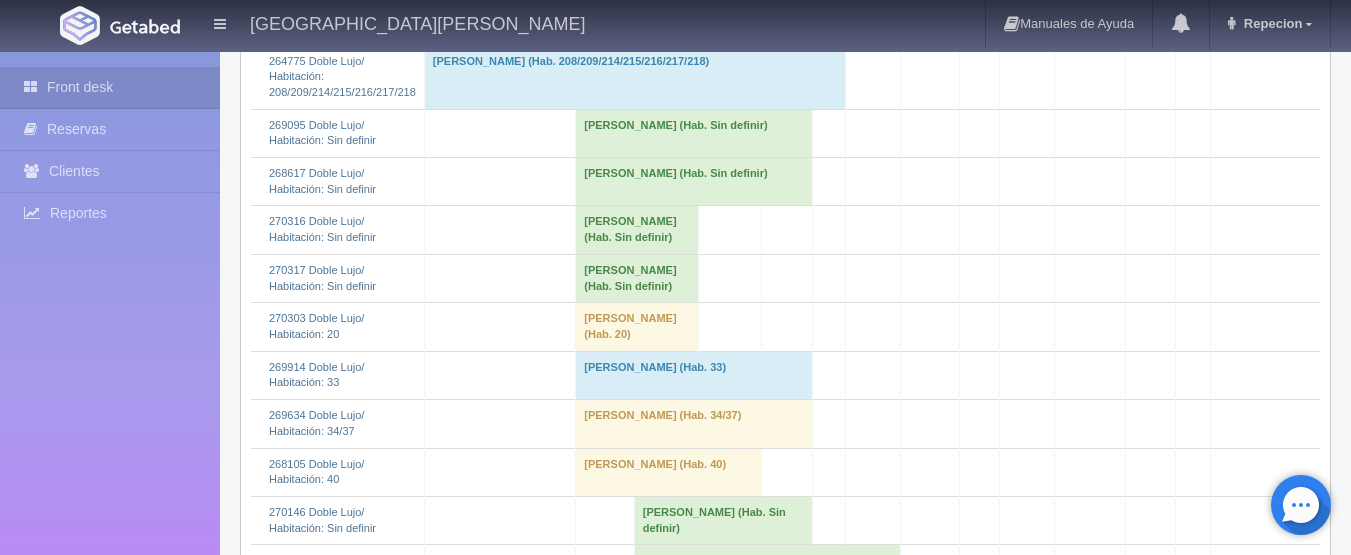click on "[PERSON_NAME] 												(Hab. Sin definir)" at bounding box center [637, 278] 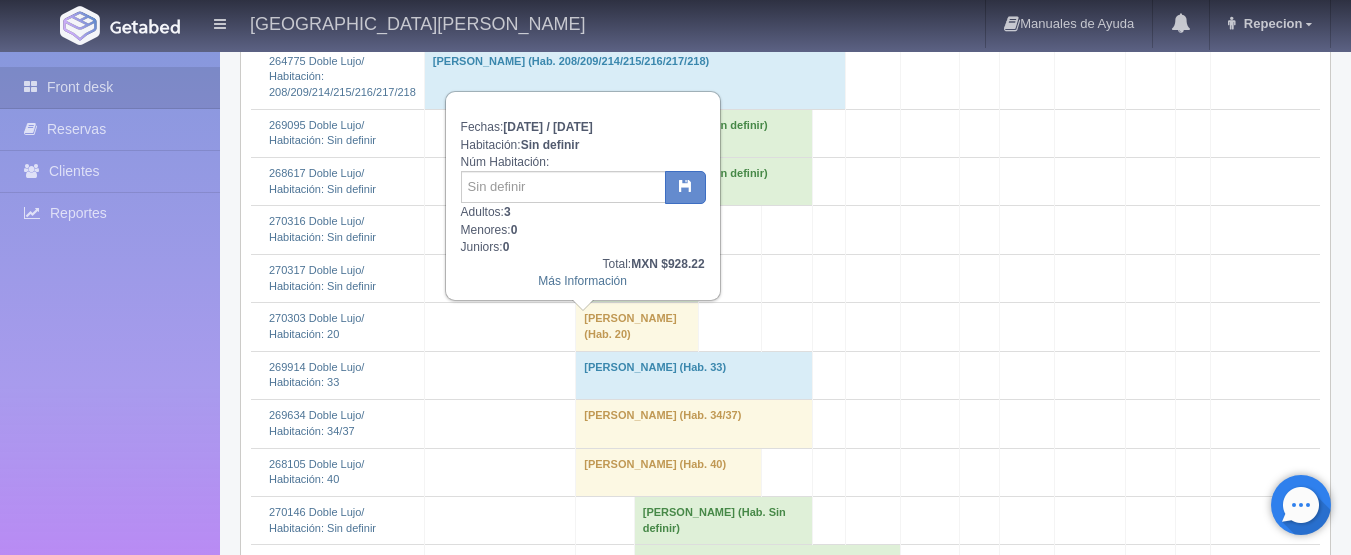 click on "[PERSON_NAME] 												(Hab. Sin definir)" at bounding box center [637, 278] 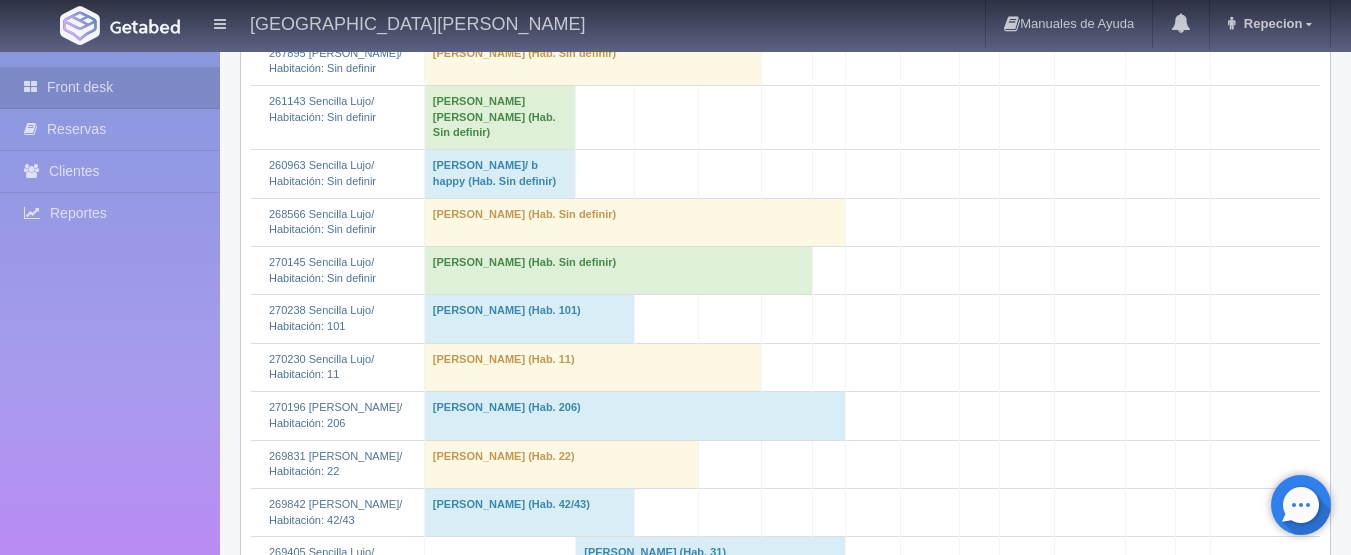 scroll, scrollTop: 2900, scrollLeft: 0, axis: vertical 